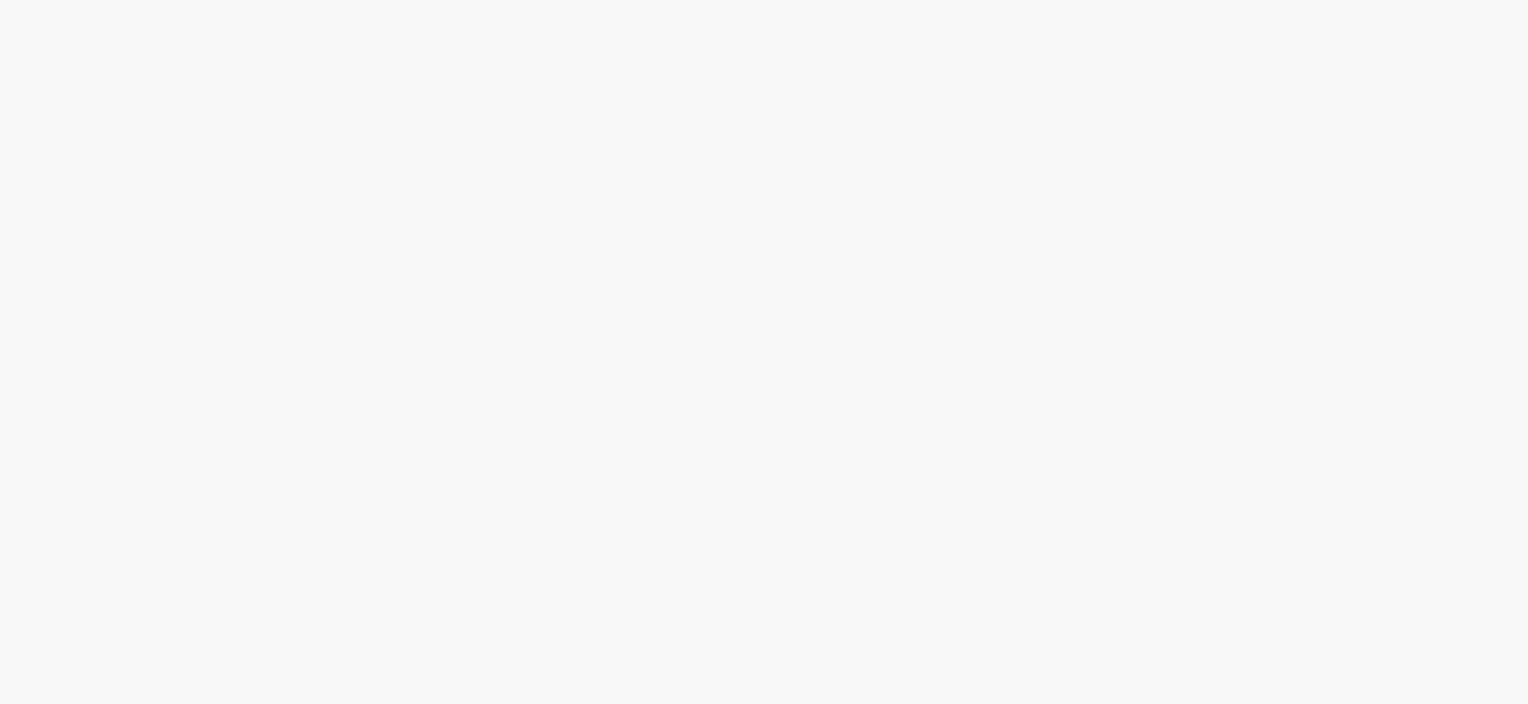 scroll, scrollTop: 0, scrollLeft: 0, axis: both 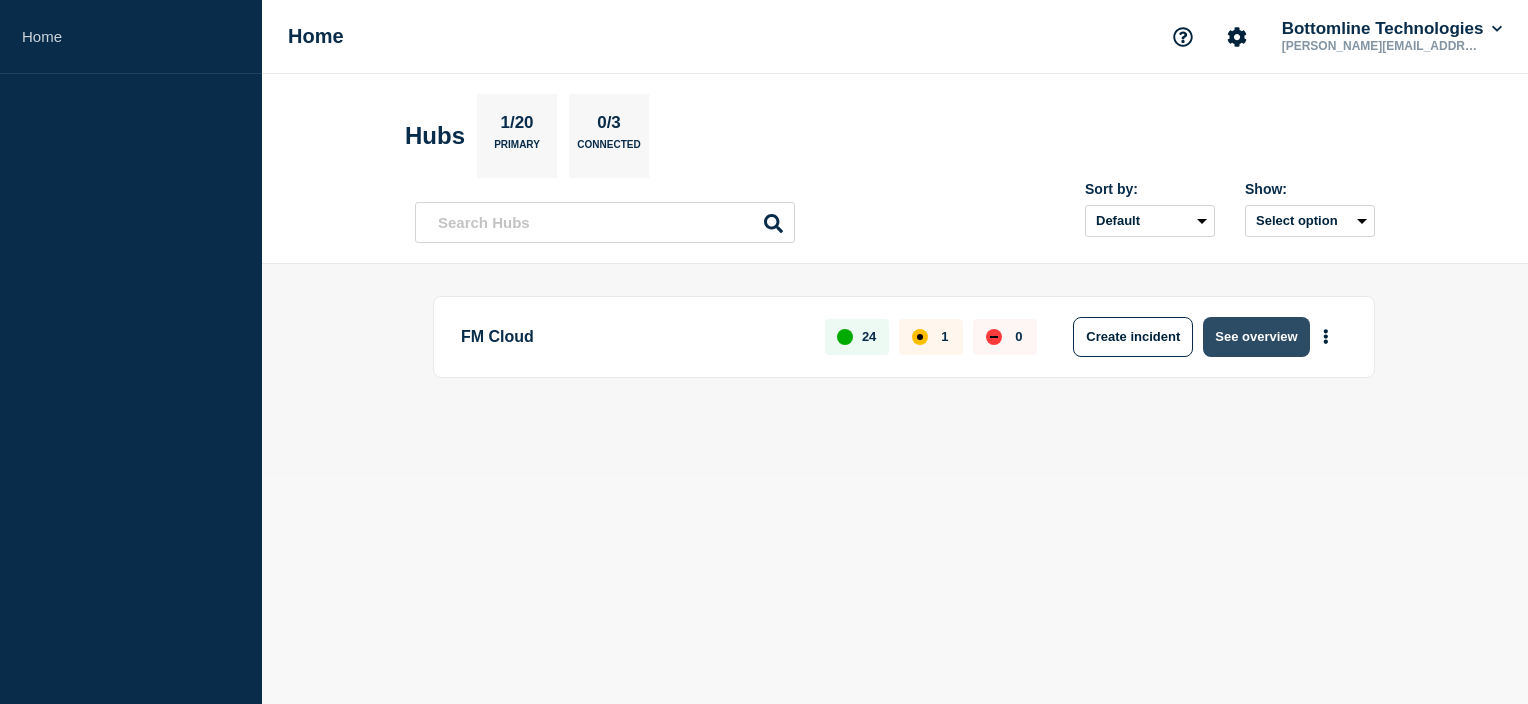 click on "See overview" at bounding box center [1256, 337] 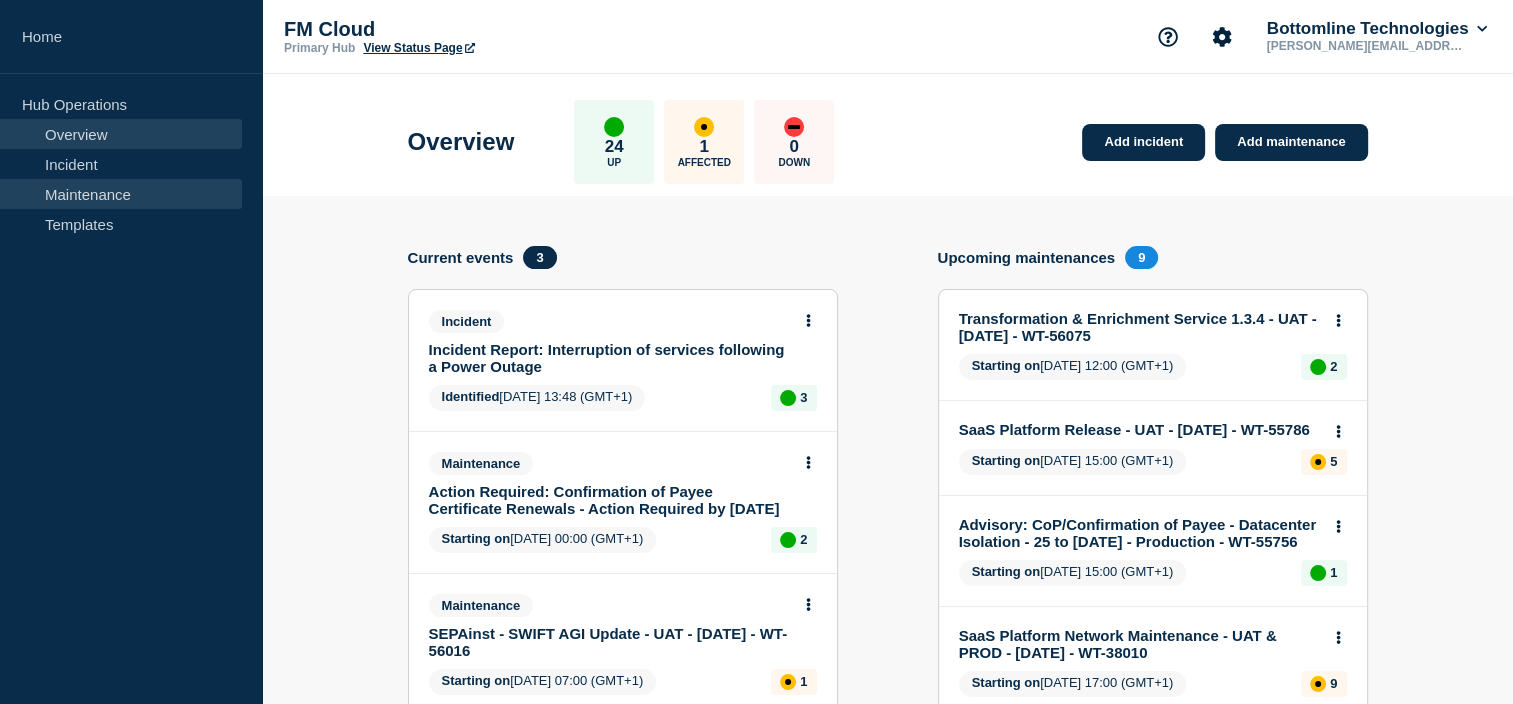 click on "Maintenance" at bounding box center [121, 194] 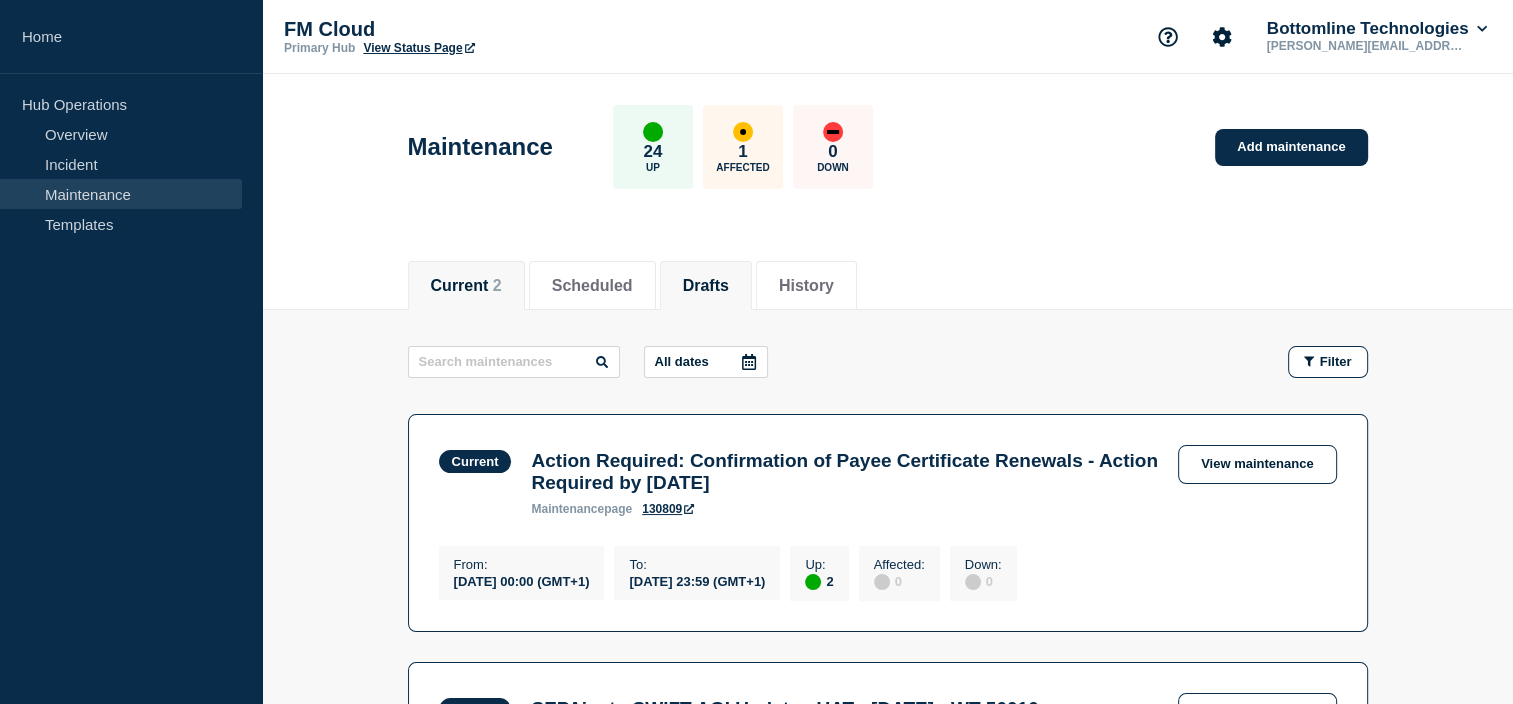 click on "Drafts" at bounding box center [706, 286] 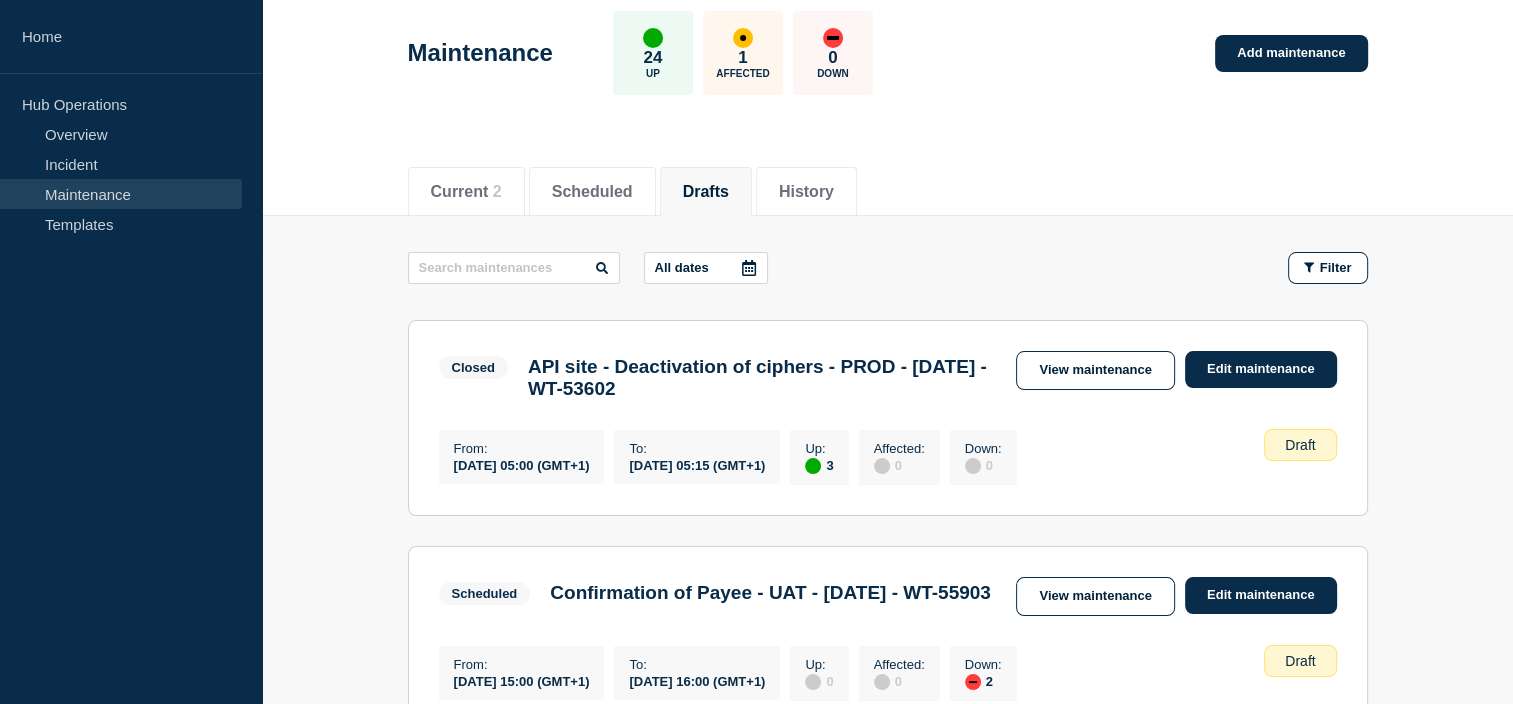 scroll, scrollTop: 96, scrollLeft: 0, axis: vertical 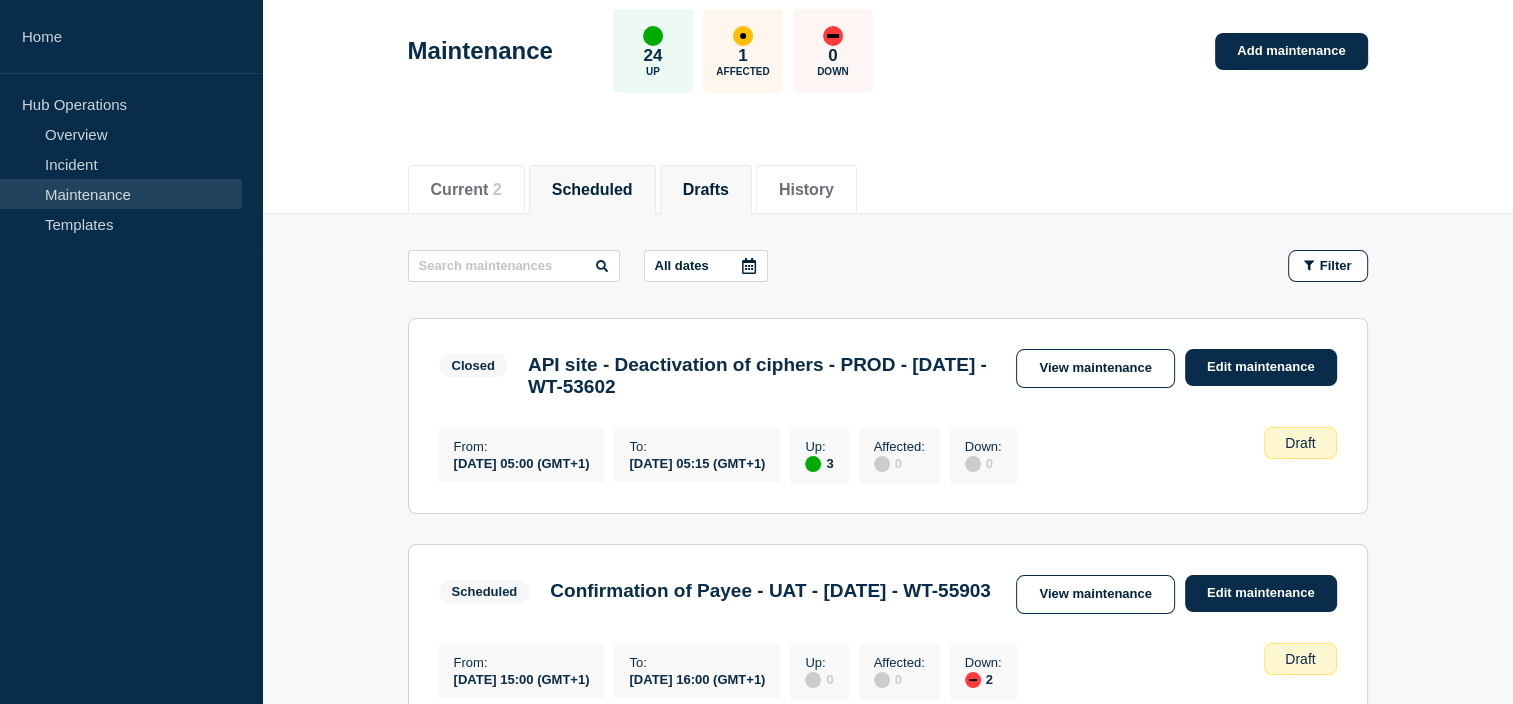click on "Scheduled" at bounding box center (592, 190) 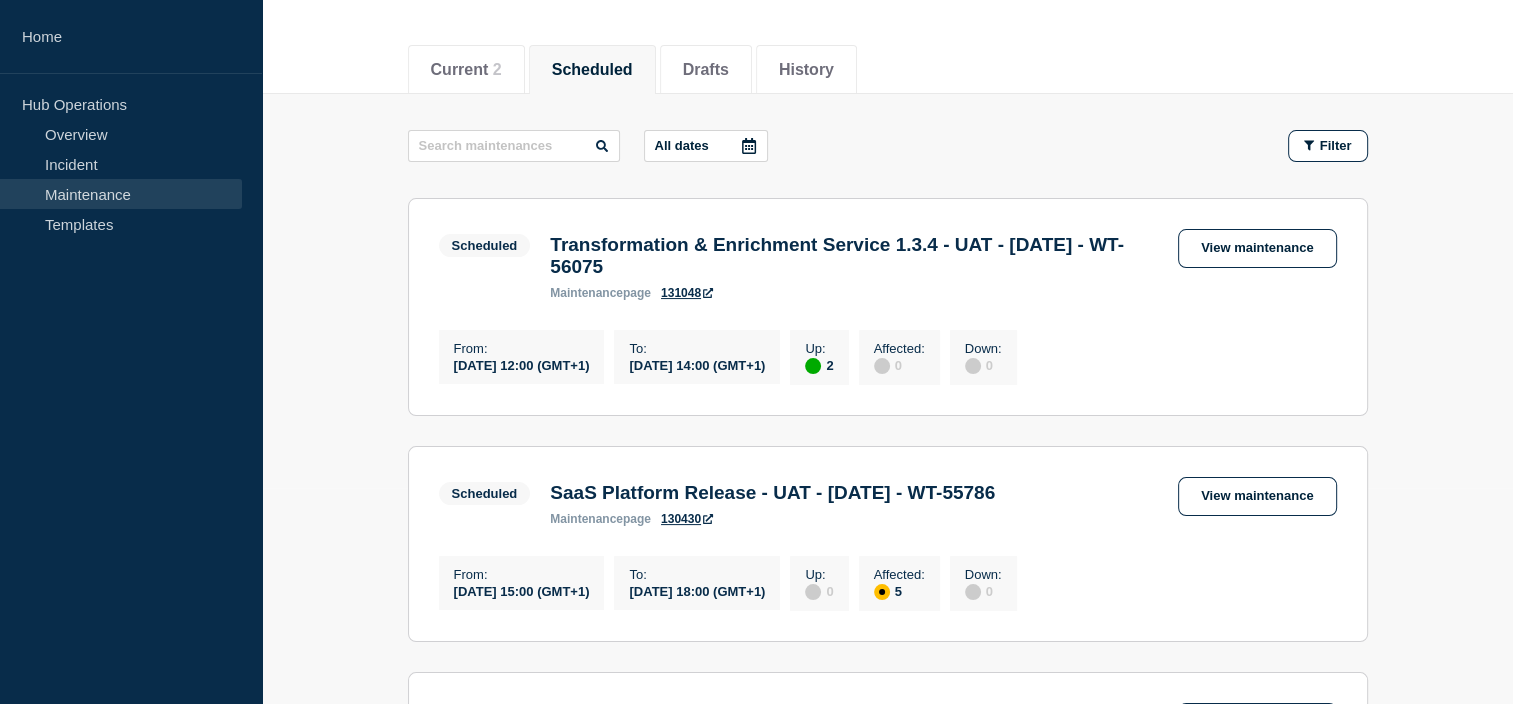 scroll, scrollTop: 0, scrollLeft: 0, axis: both 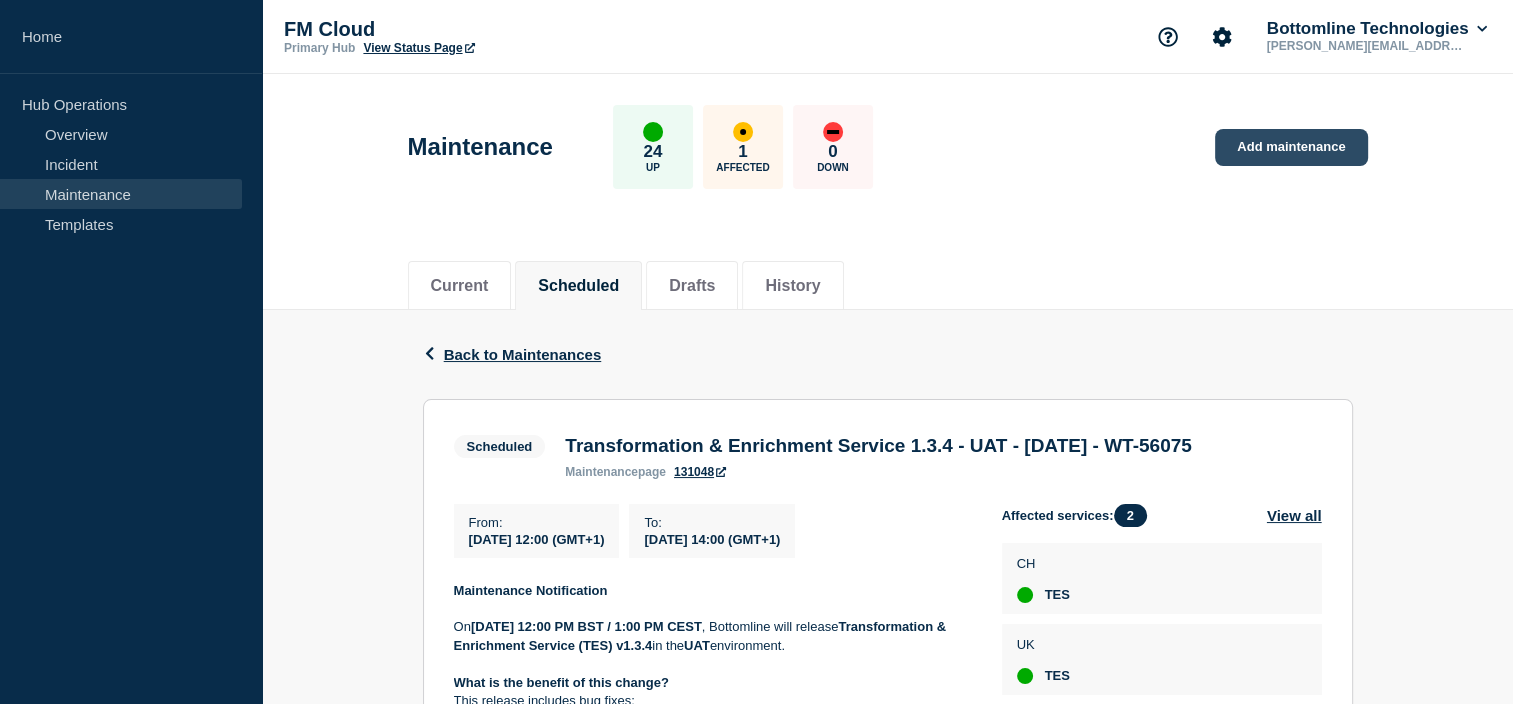 click on "Add maintenance" 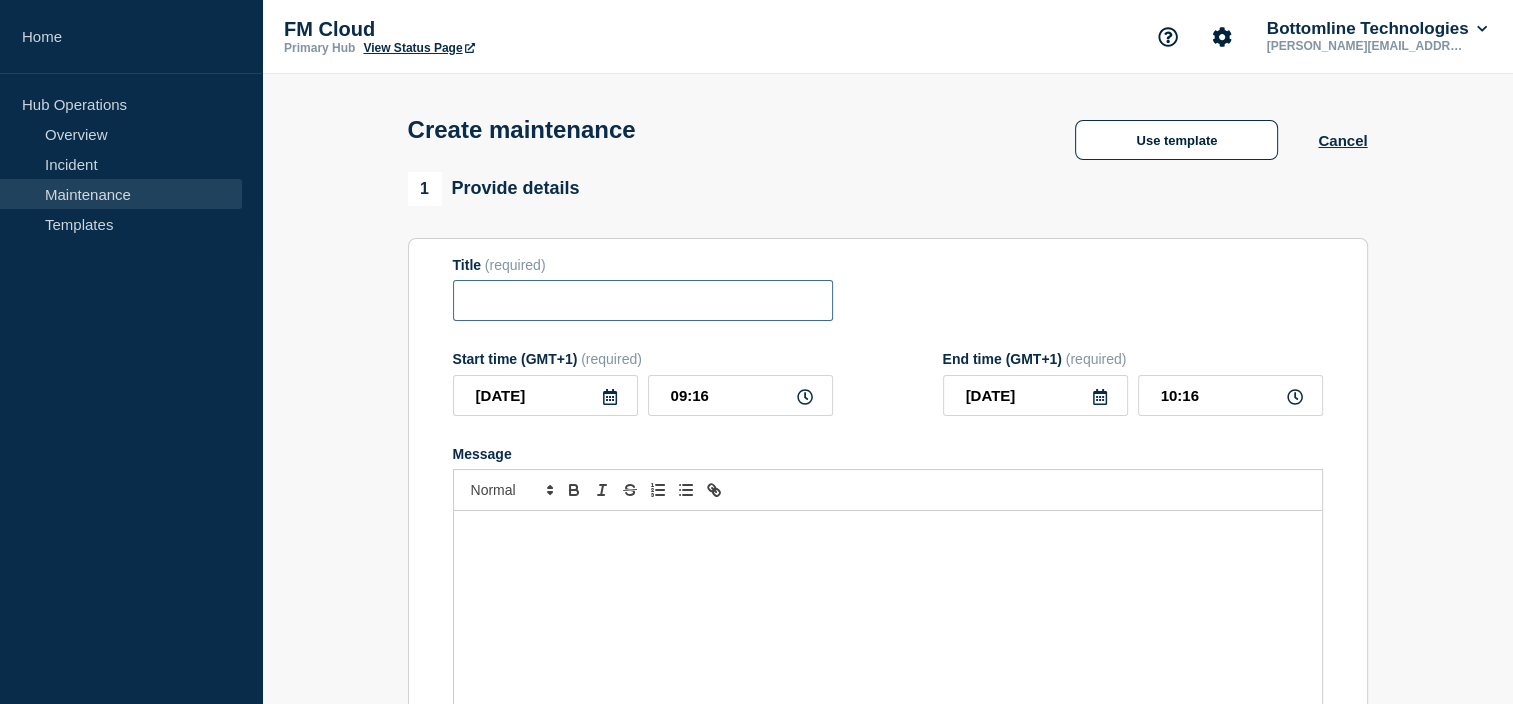 click at bounding box center [643, 300] 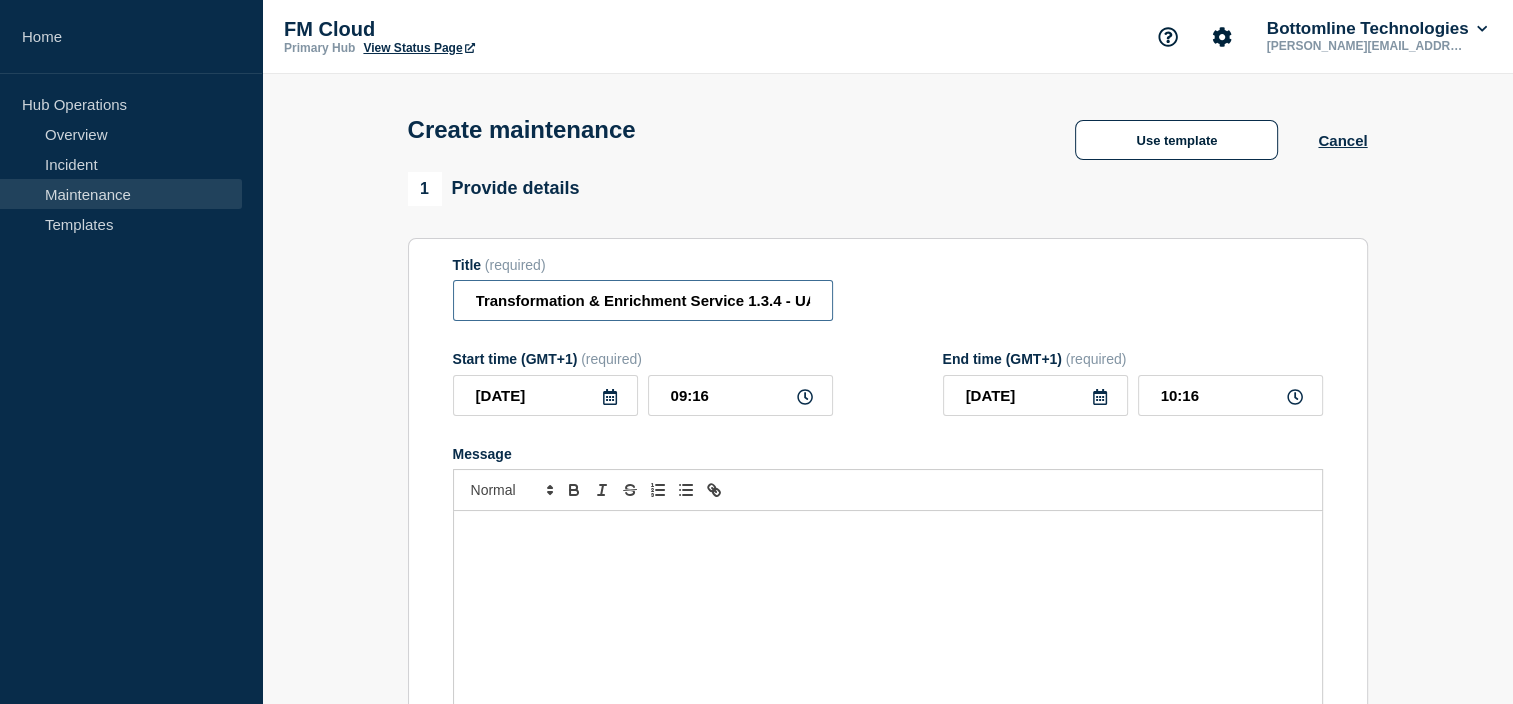 scroll, scrollTop: 0, scrollLeft: 196, axis: horizontal 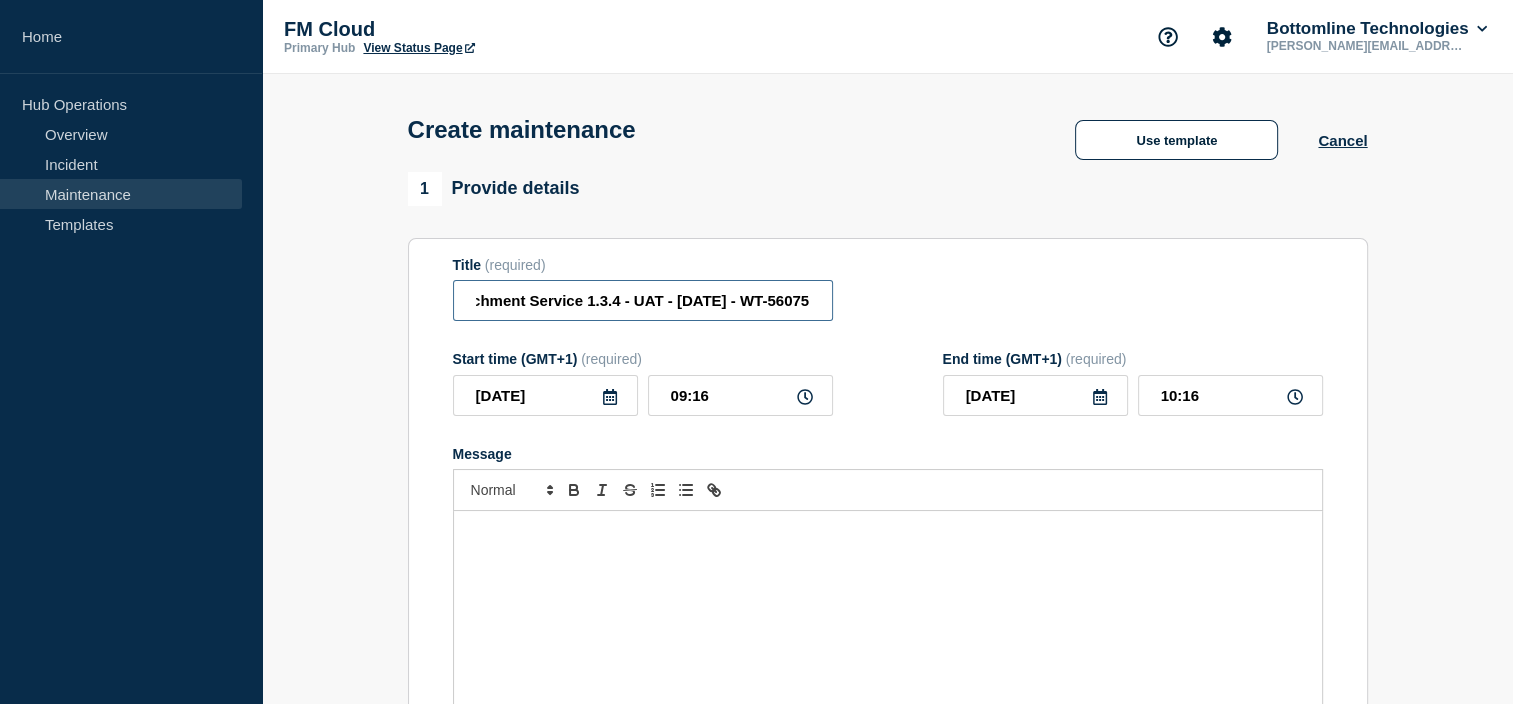 click on "Transformation & Enrichment Service 1.3.4 - UAT - [DATE] - WT-56075" at bounding box center (643, 300) 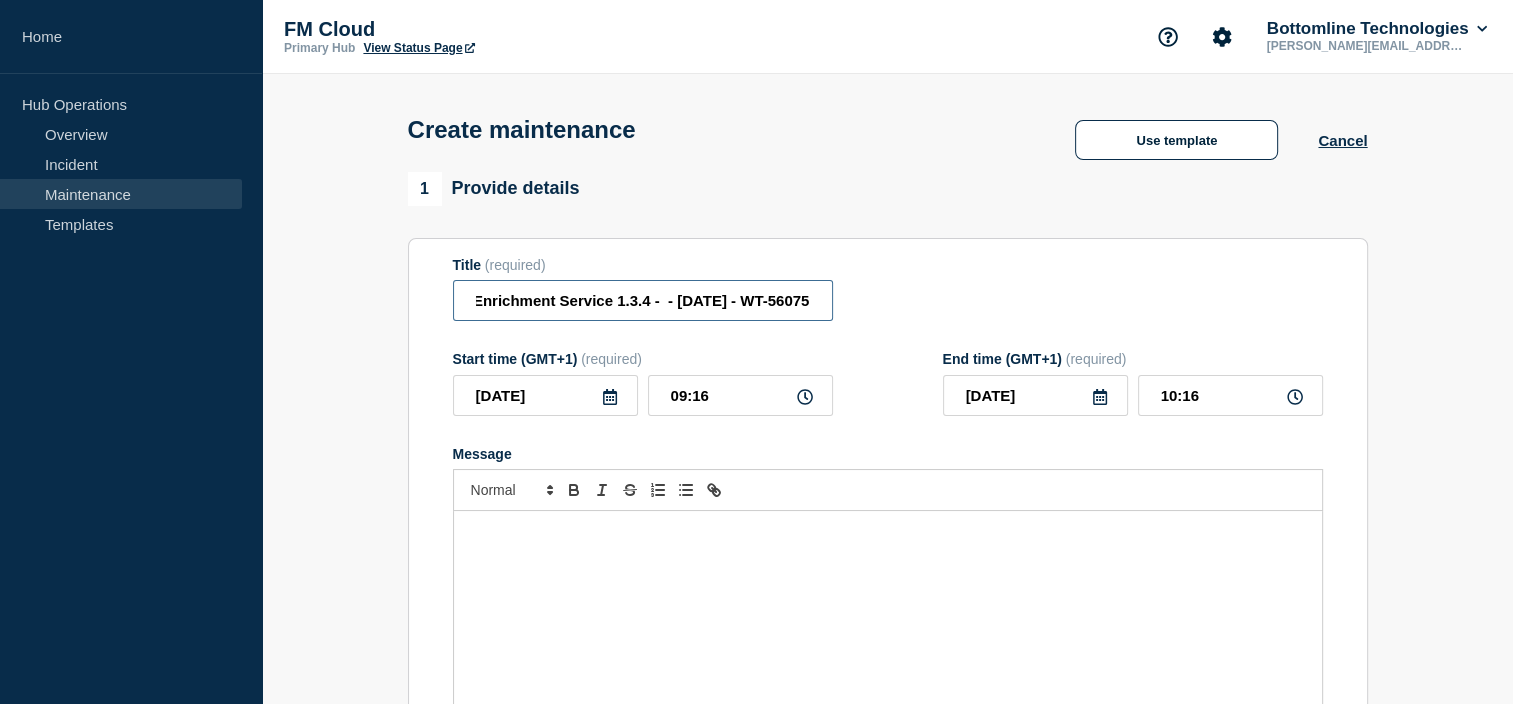 scroll, scrollTop: 0, scrollLeft: 167, axis: horizontal 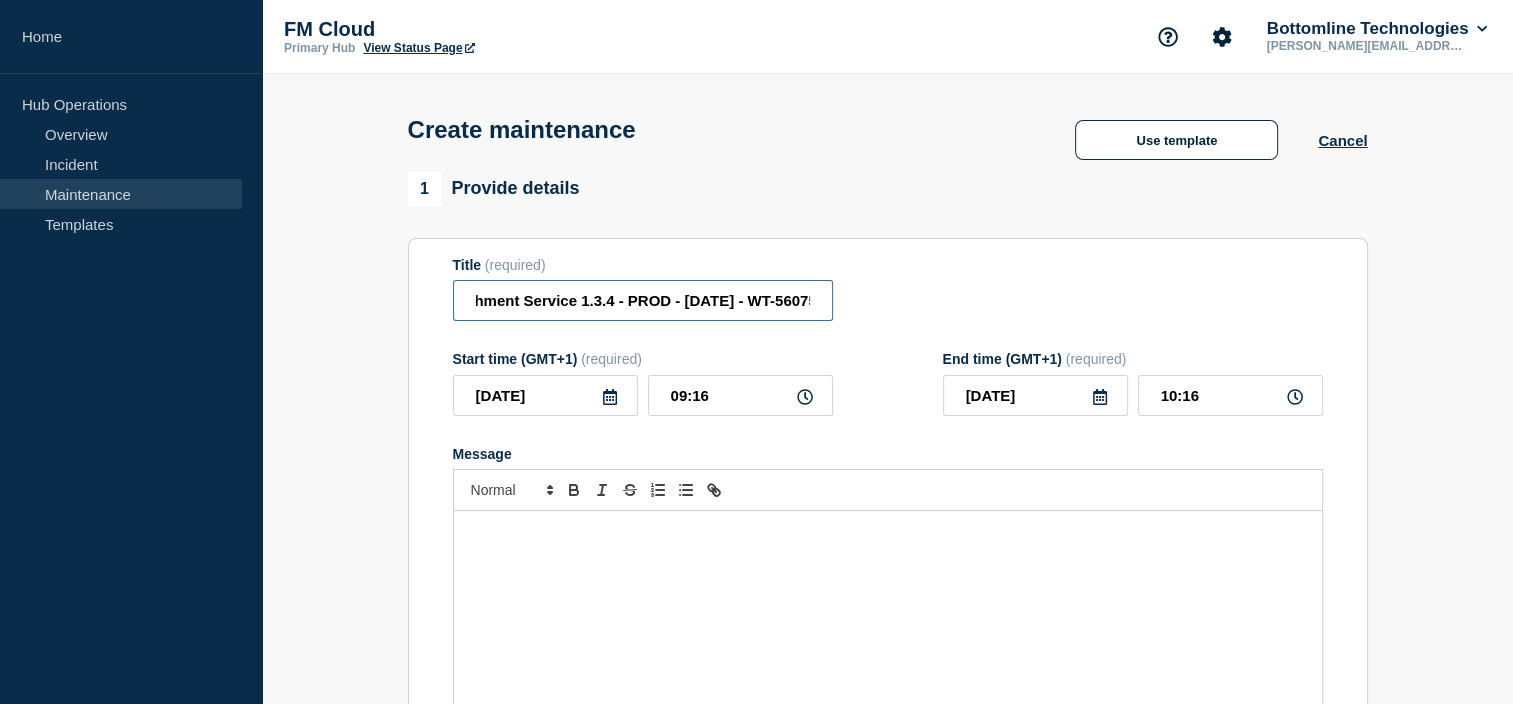 click on "Transformation & Enrichment Service 1.3.4 - PROD - 17/JUL/2025 - WT-56075" at bounding box center [643, 300] 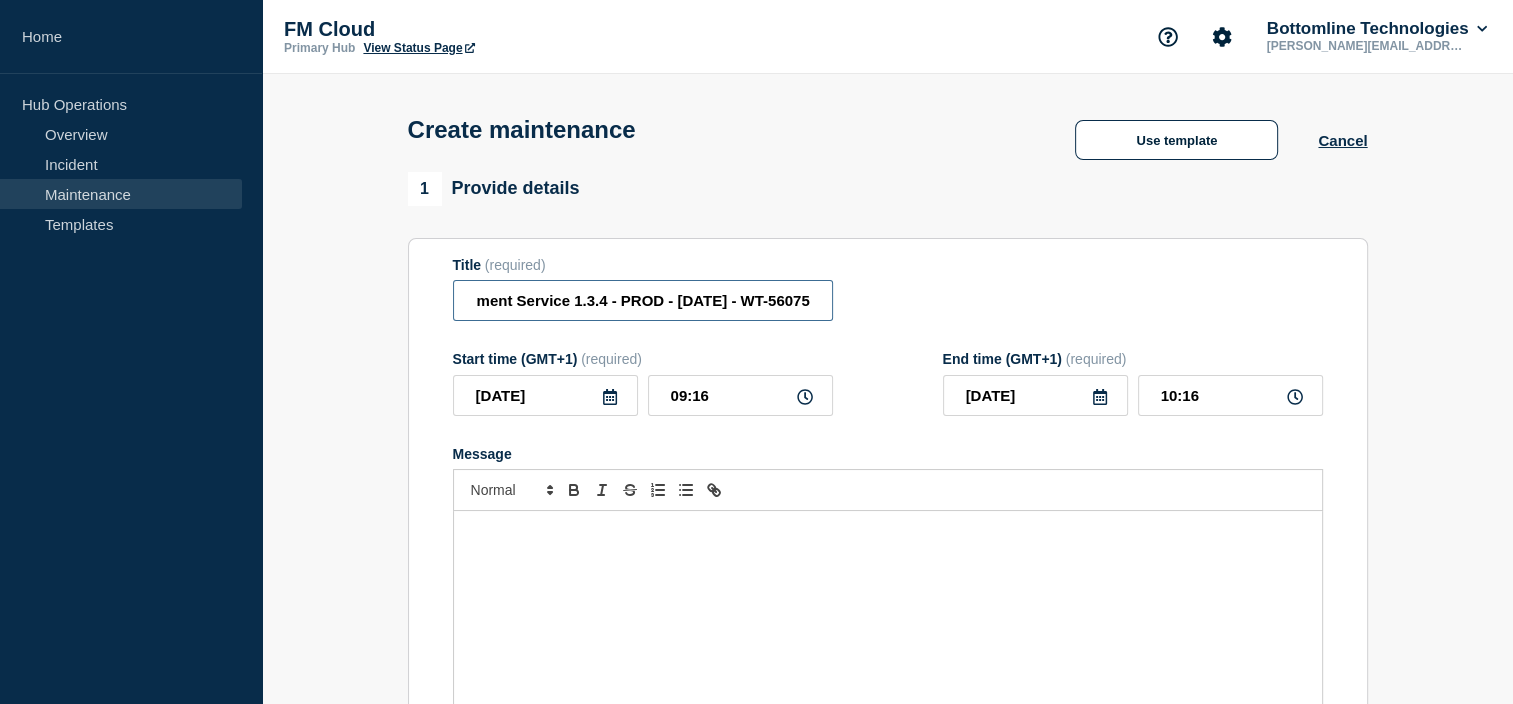 drag, startPoint x: 736, startPoint y: 302, endPoint x: 905, endPoint y: 296, distance: 169.10648 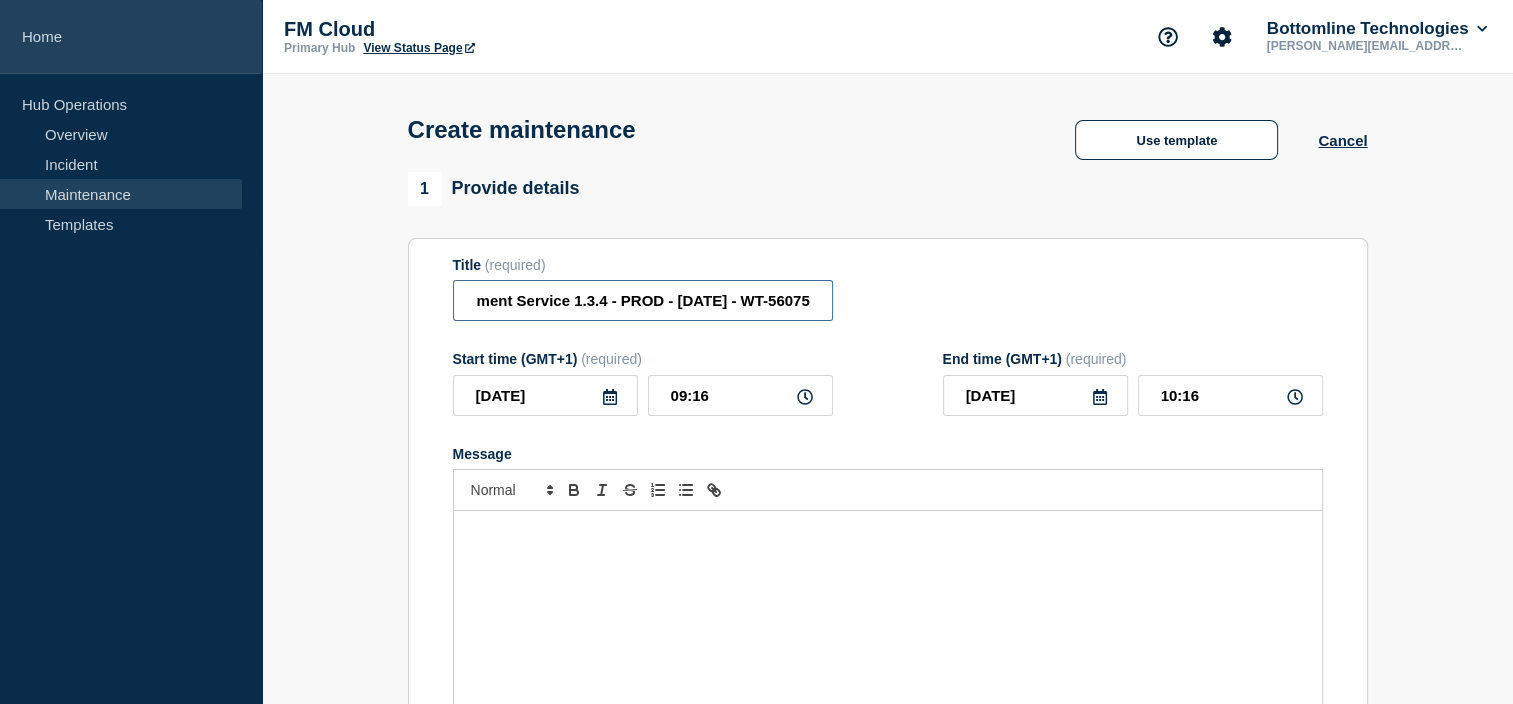 scroll, scrollTop: 0, scrollLeft: 0, axis: both 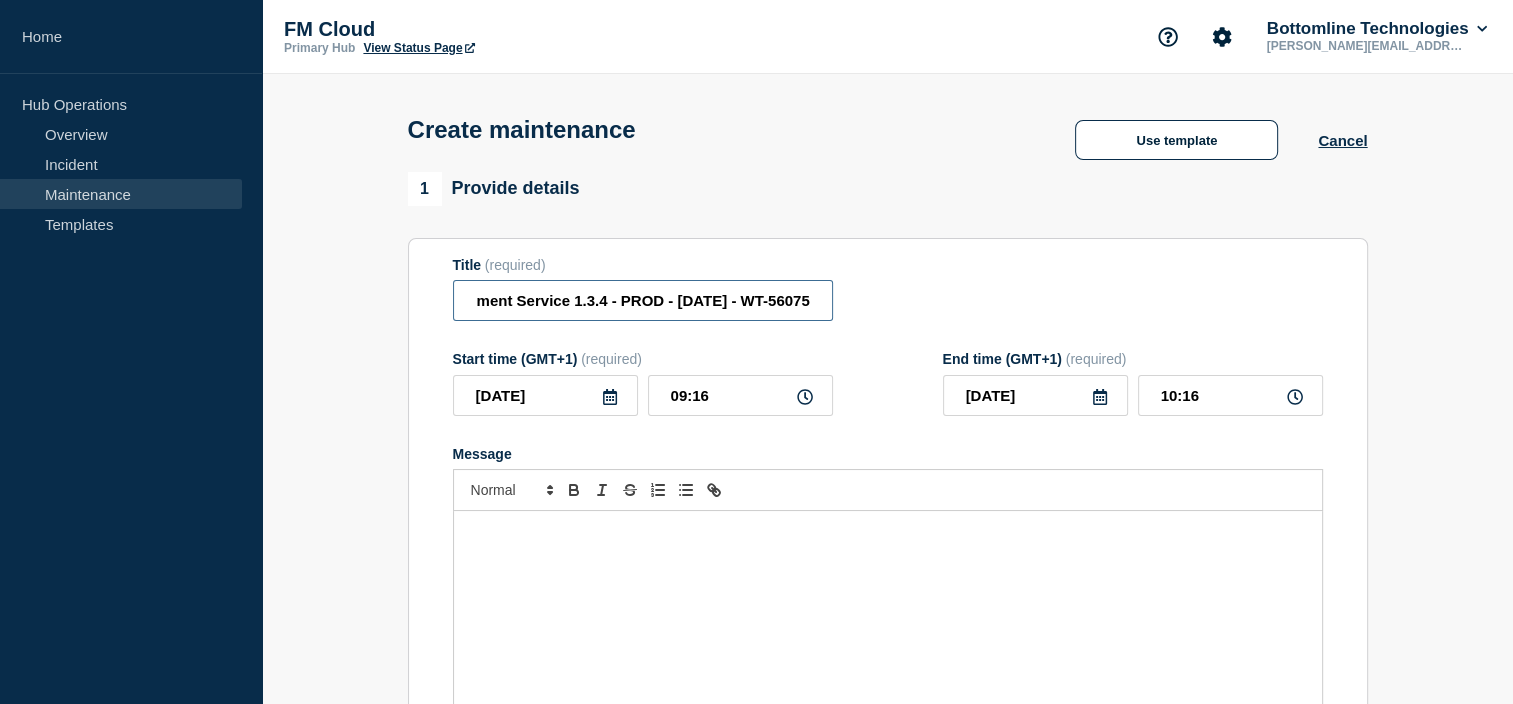 drag, startPoint x: 784, startPoint y: 306, endPoint x: 951, endPoint y: 300, distance: 167.10774 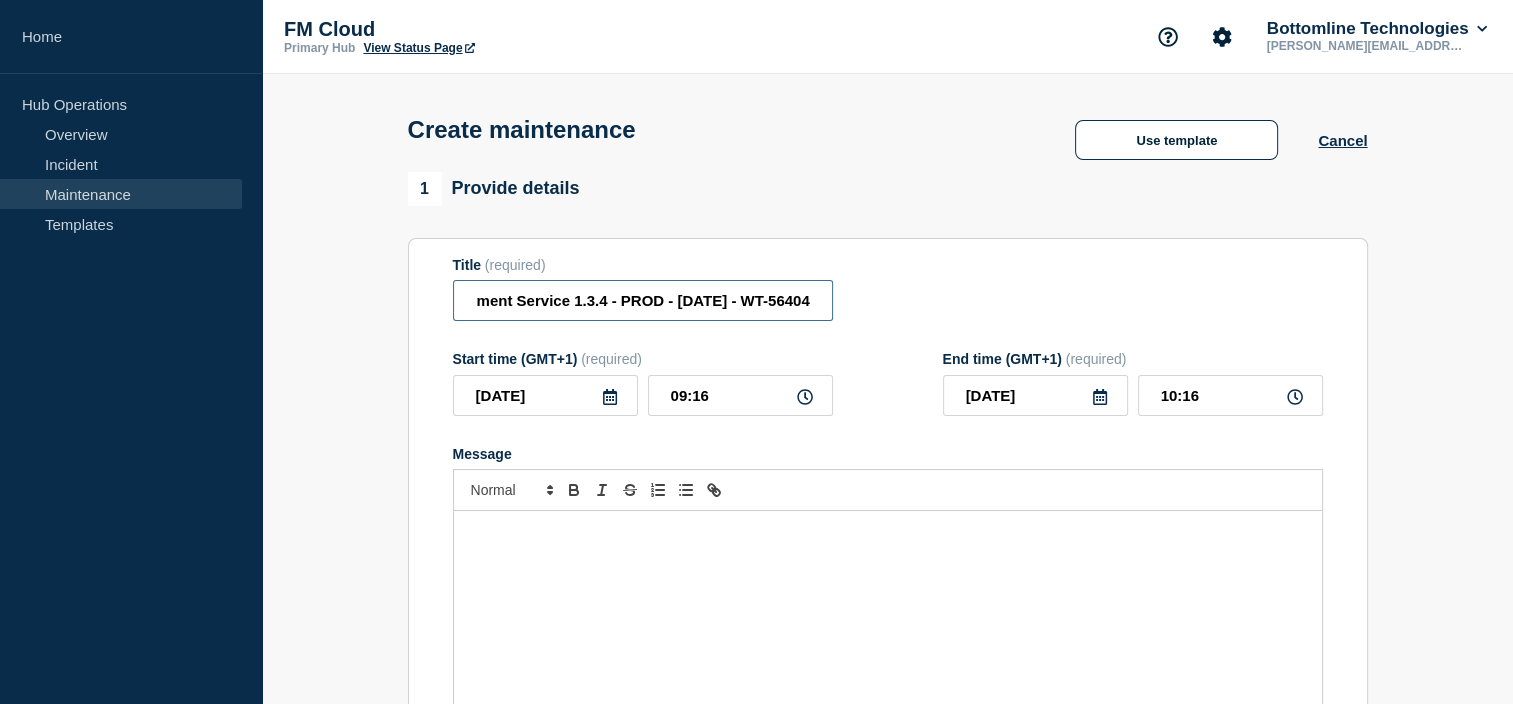 scroll, scrollTop: 0, scrollLeft: 210, axis: horizontal 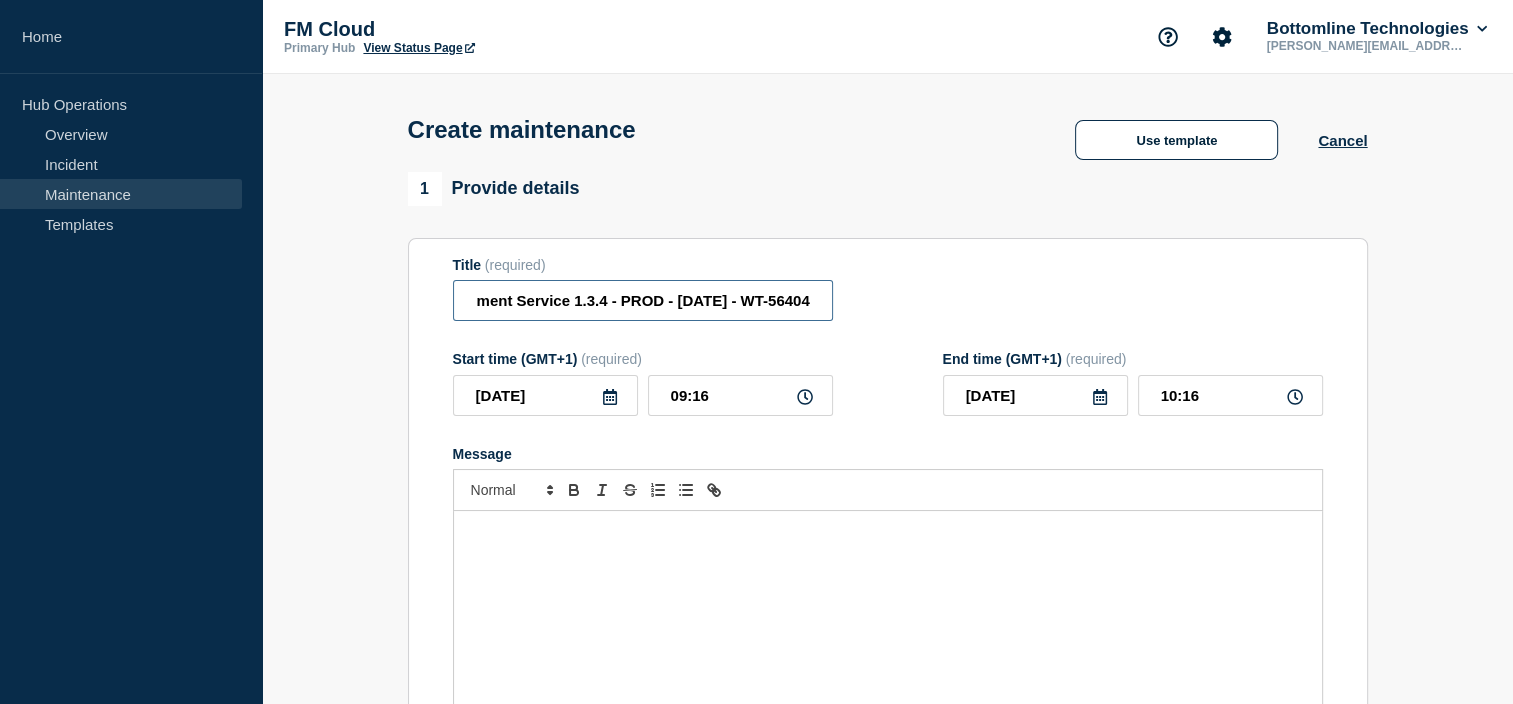 drag, startPoint x: 748, startPoint y: 309, endPoint x: 906, endPoint y: 290, distance: 159.1383 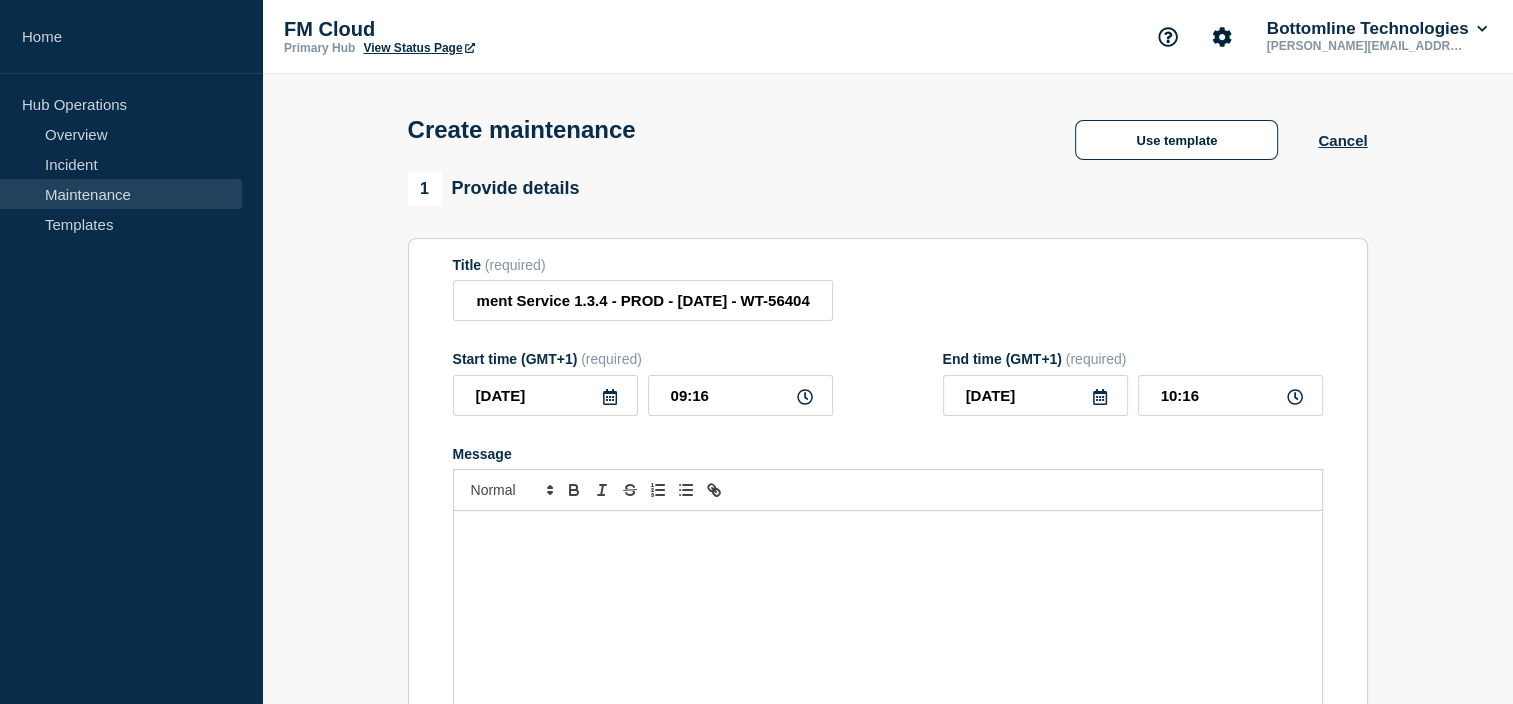 scroll, scrollTop: 0, scrollLeft: 0, axis: both 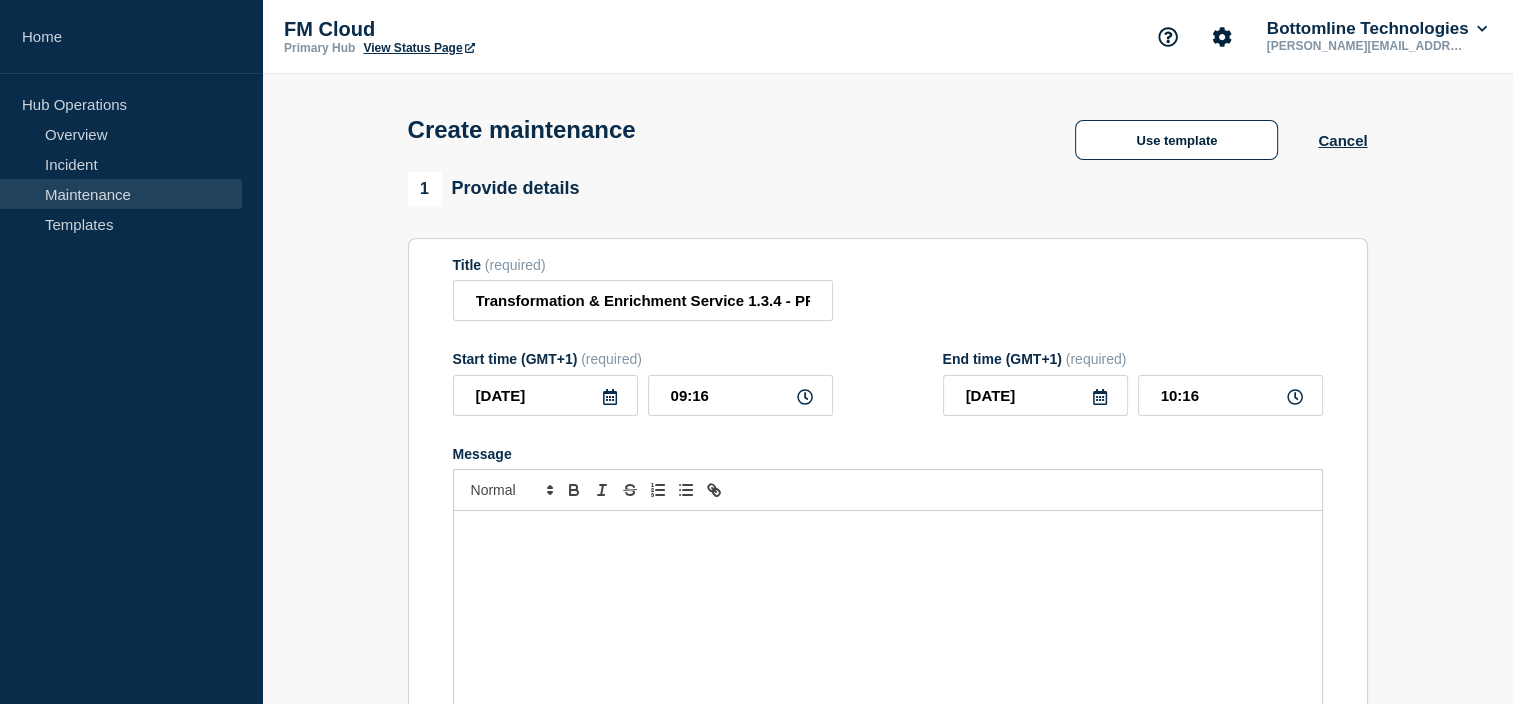 click 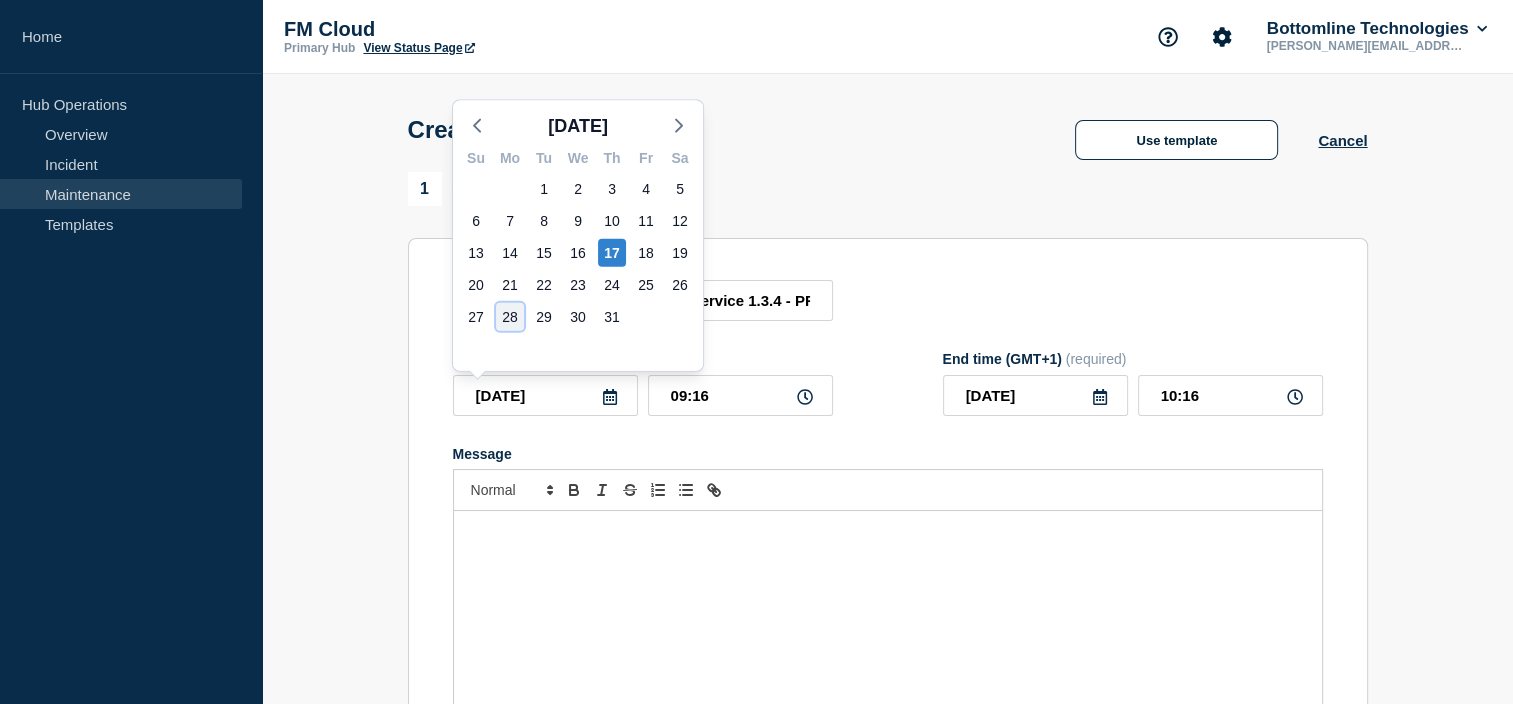 click on "28" 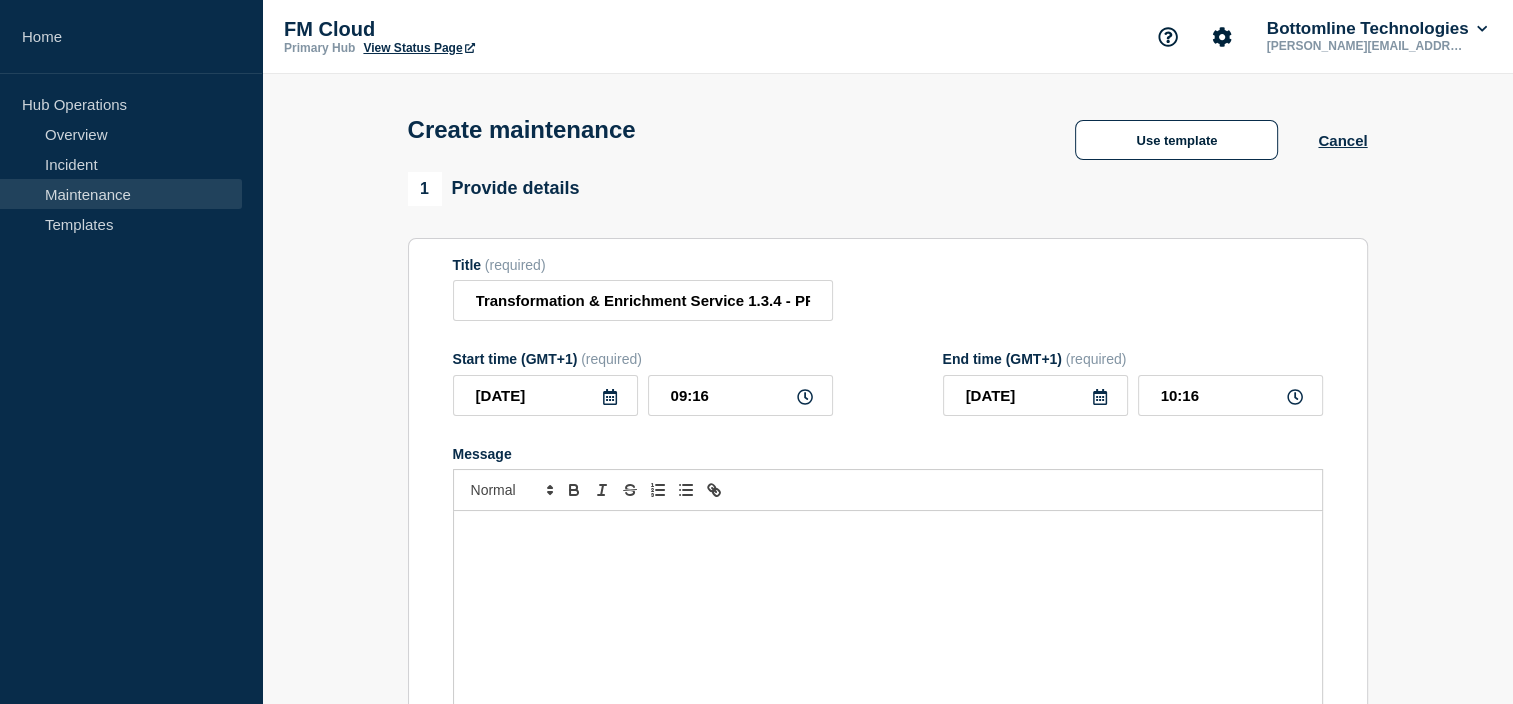 click 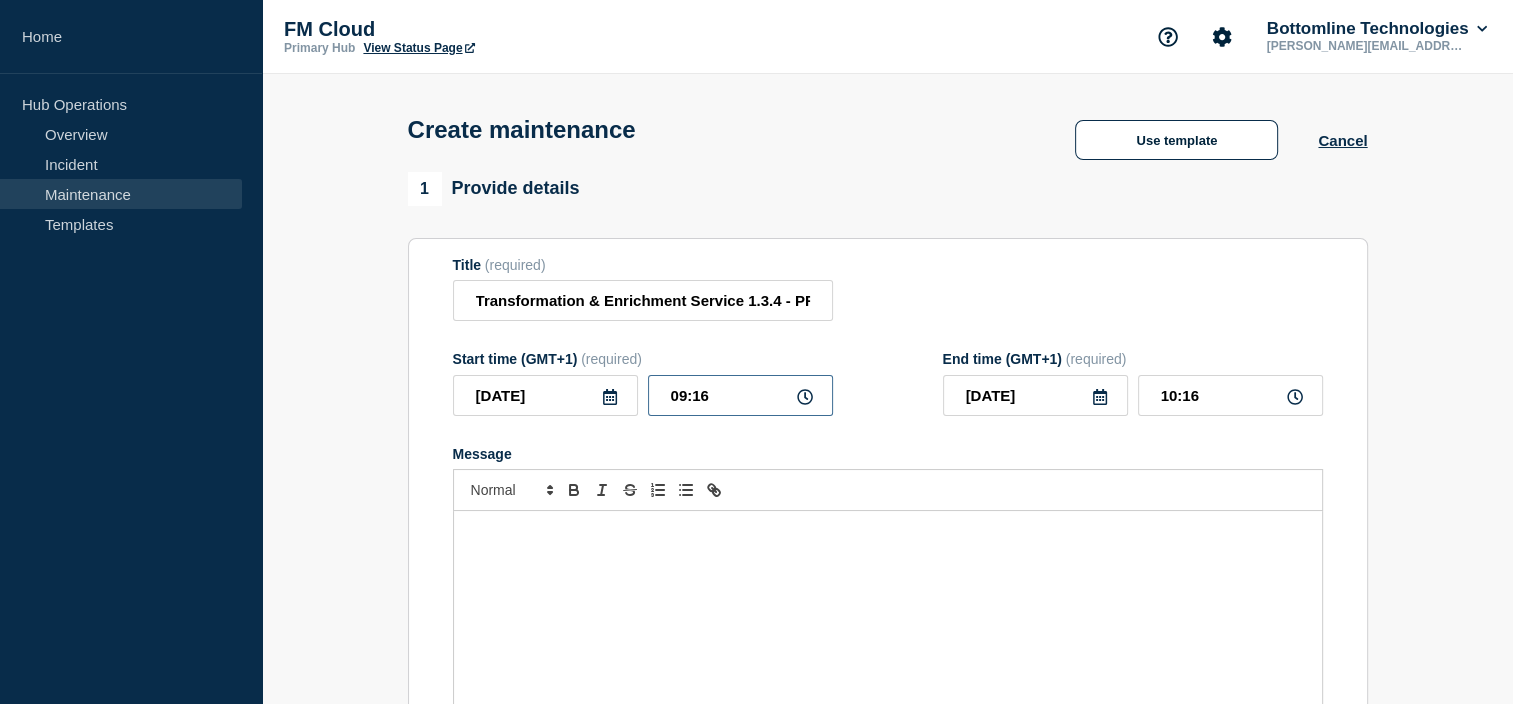 click on "09:16" at bounding box center [740, 395] 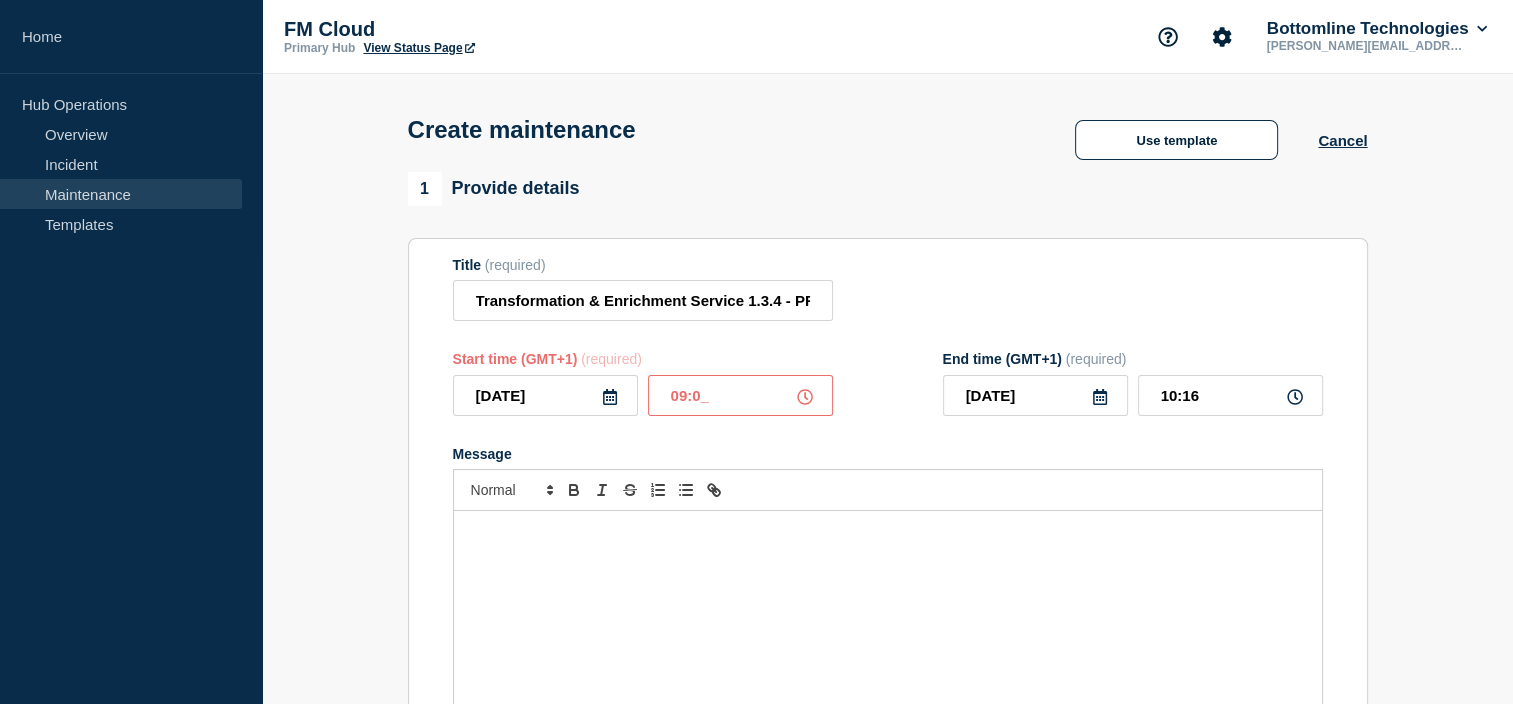 type on "09:00" 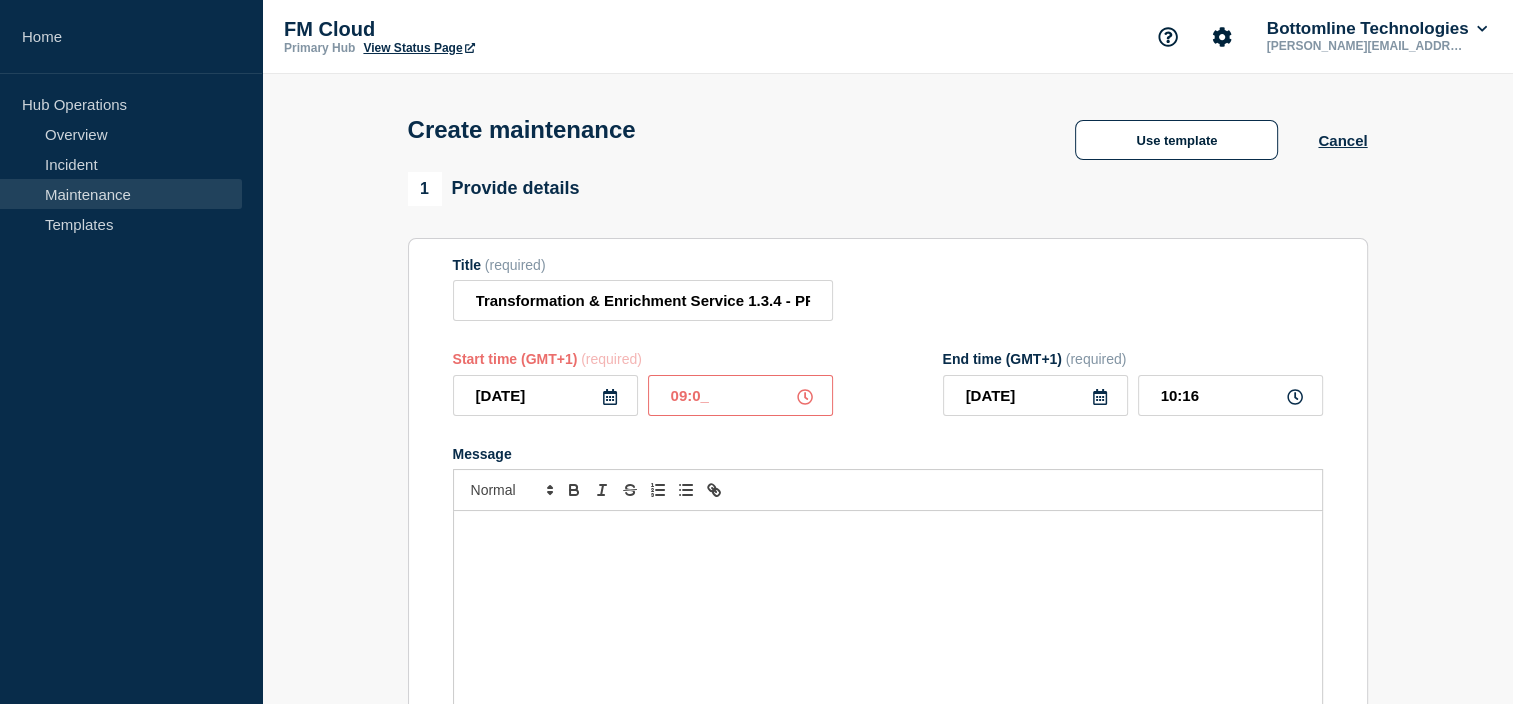 type on "10:00" 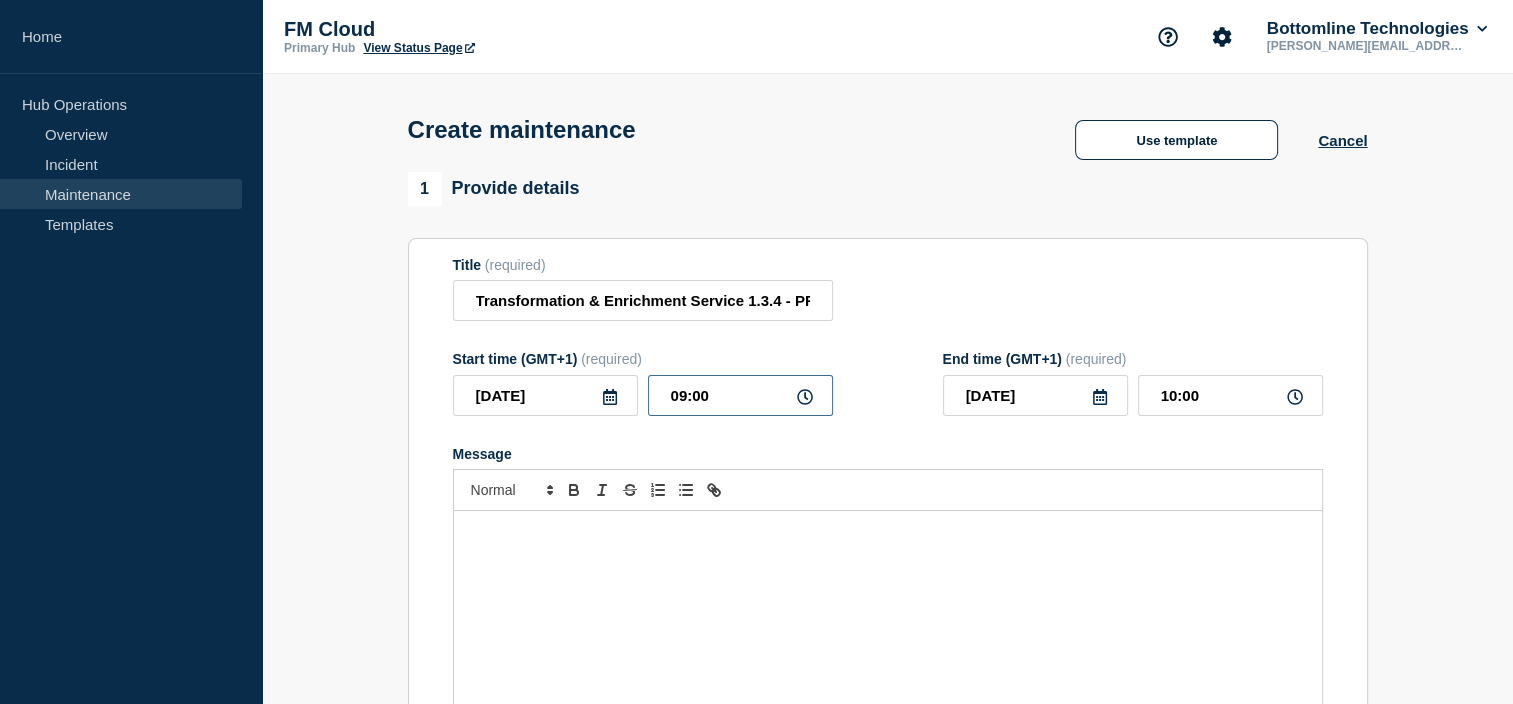 click on "09:00" at bounding box center [740, 395] 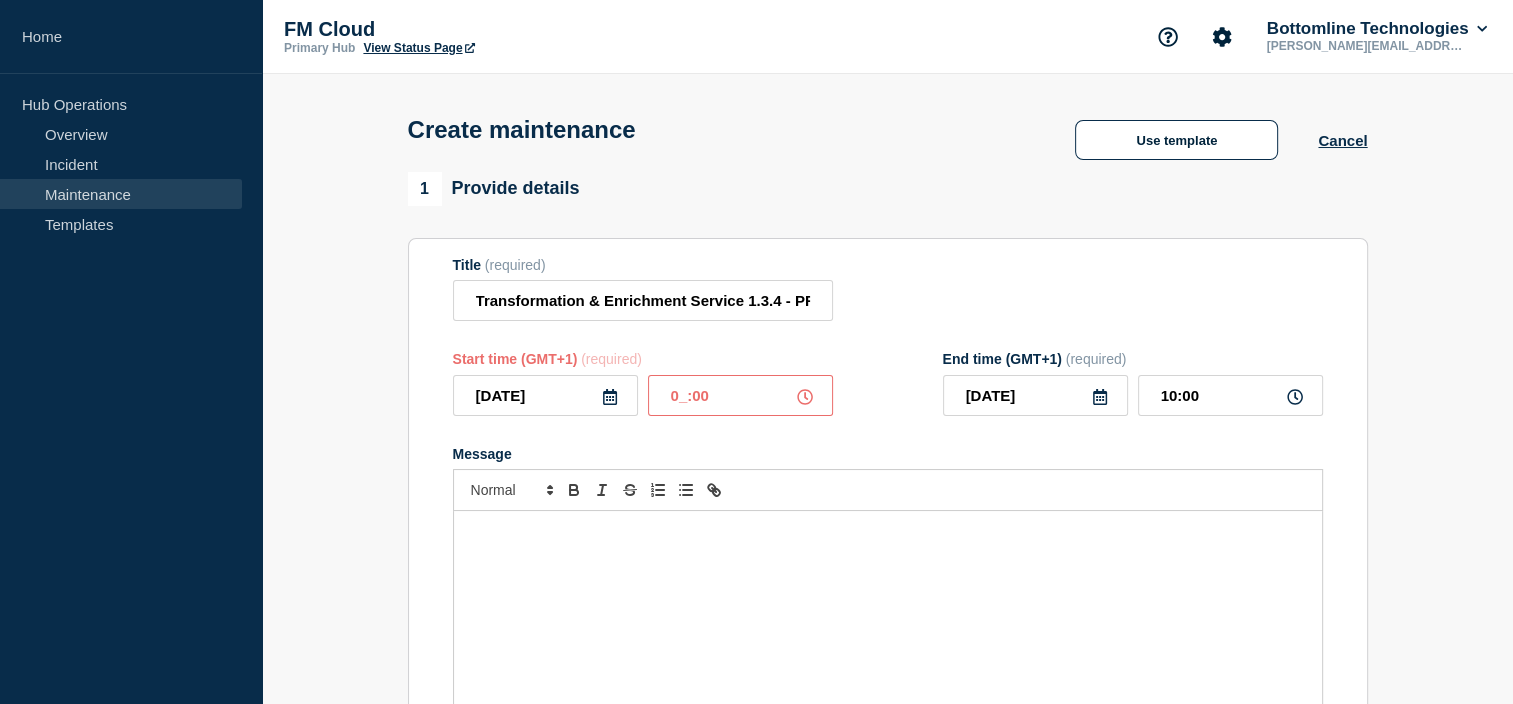type on "06:00" 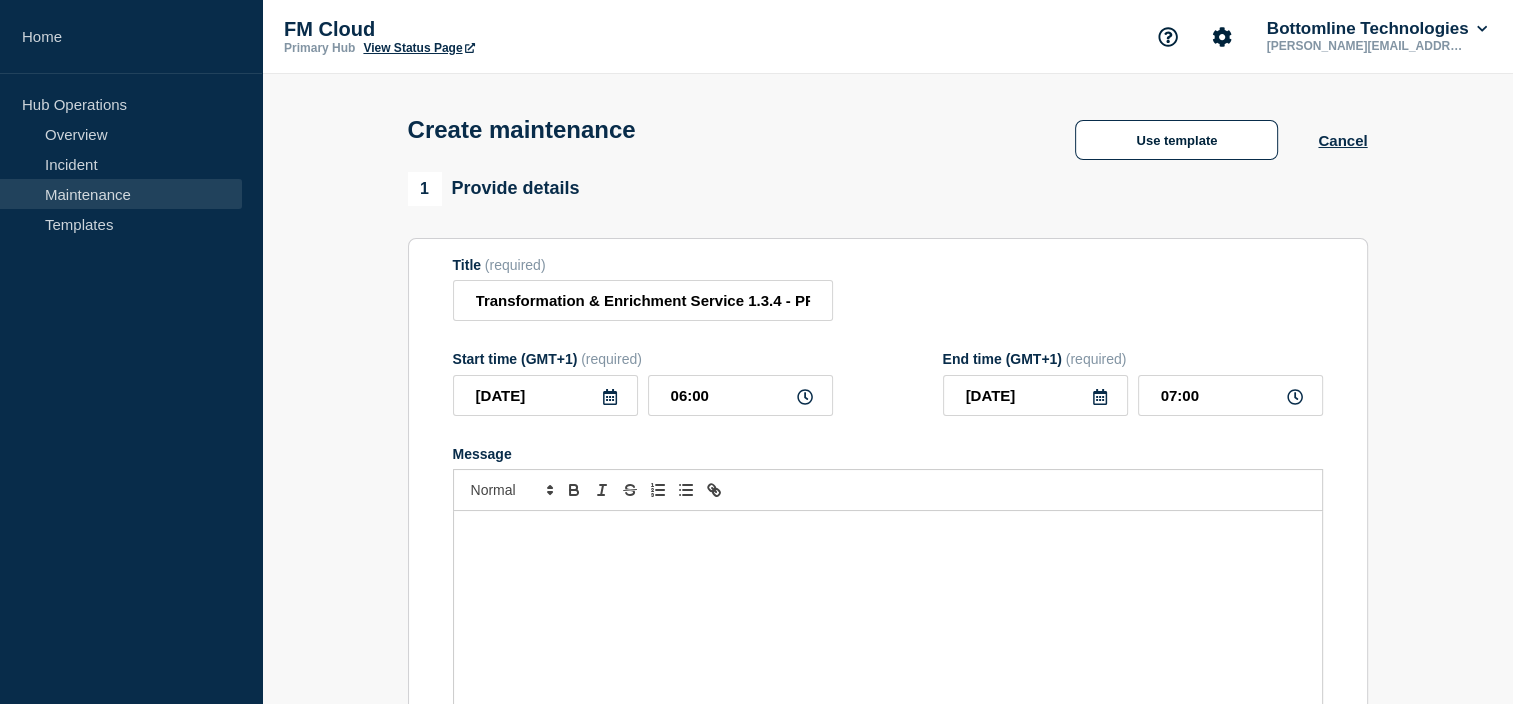 click on "Title  (required) Transformation & Enrichment Service 1.3.4 - PROD - 28/JUL/2025 - WT-56404 Start time (GMT+1)  (required) 2025-07-28 06:00 End time (GMT+1)  (required) 2025-07-28 07:00 Message  Suppress automated incidents during maintenance" 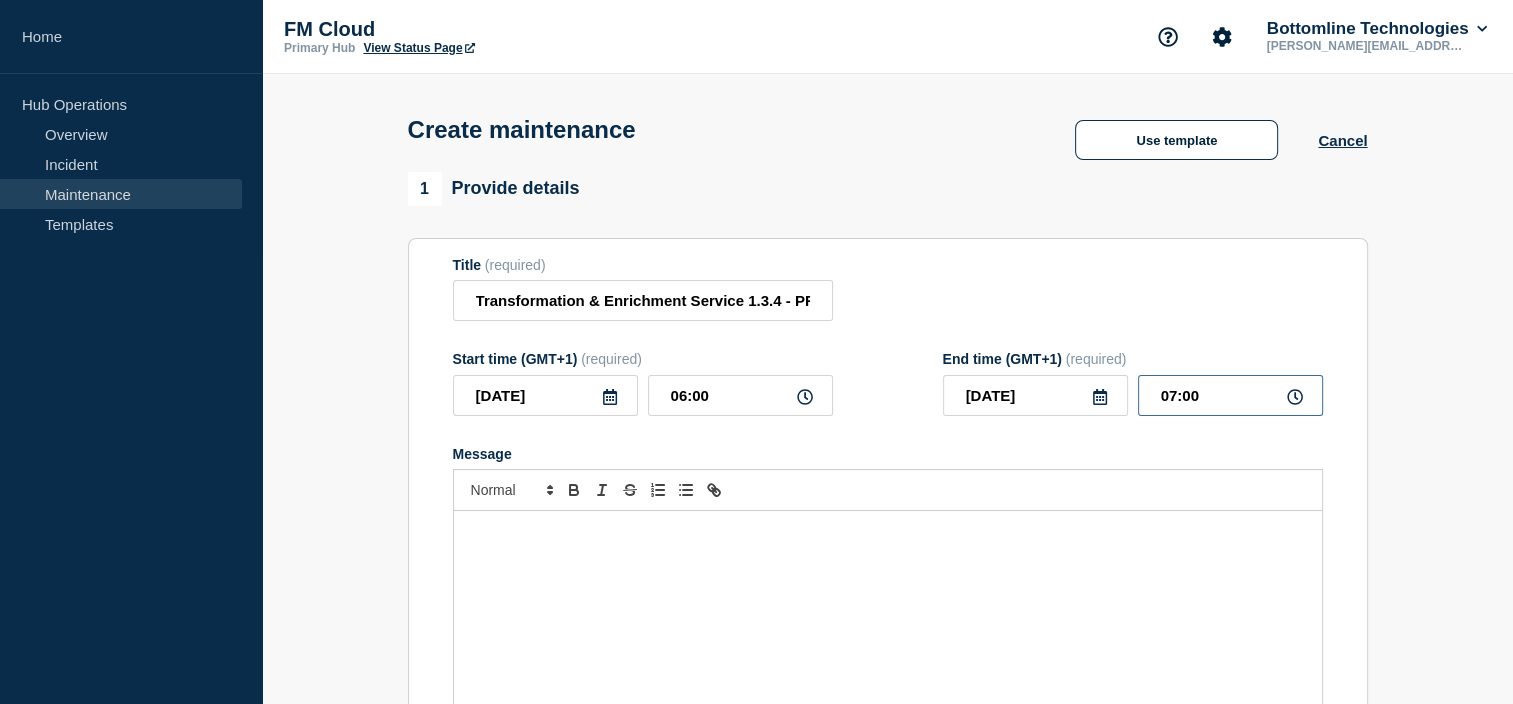 click on "07:00" at bounding box center (1230, 395) 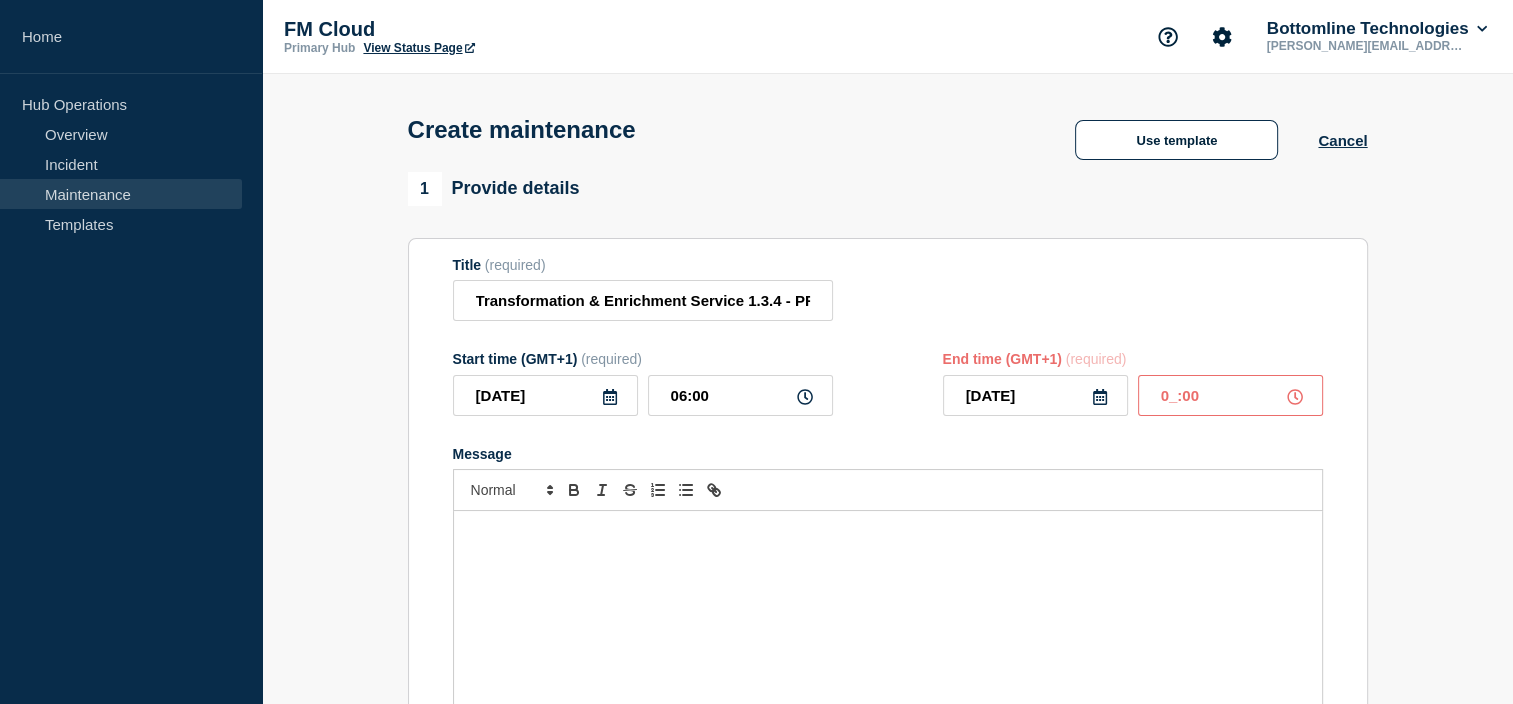 type on "08:00" 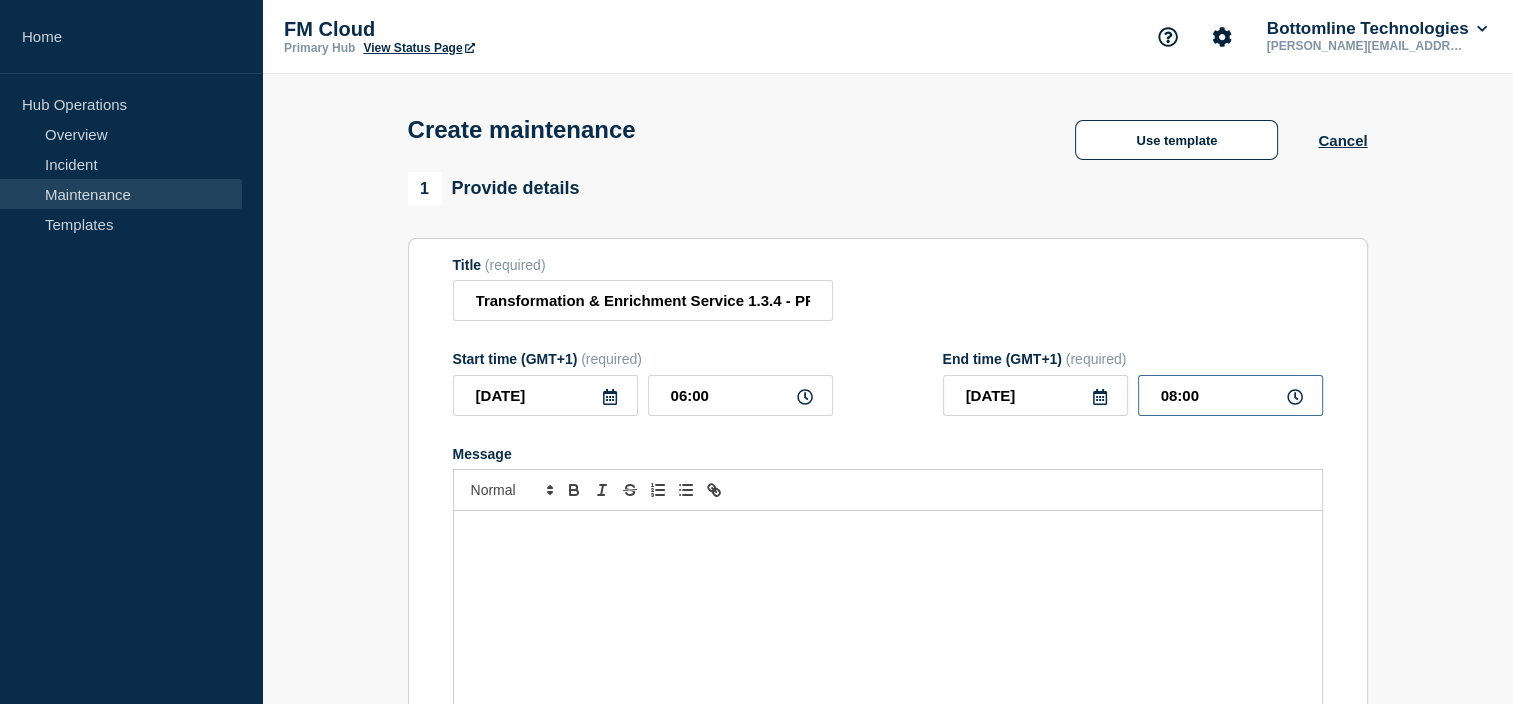 click on "08:00" at bounding box center (1230, 395) 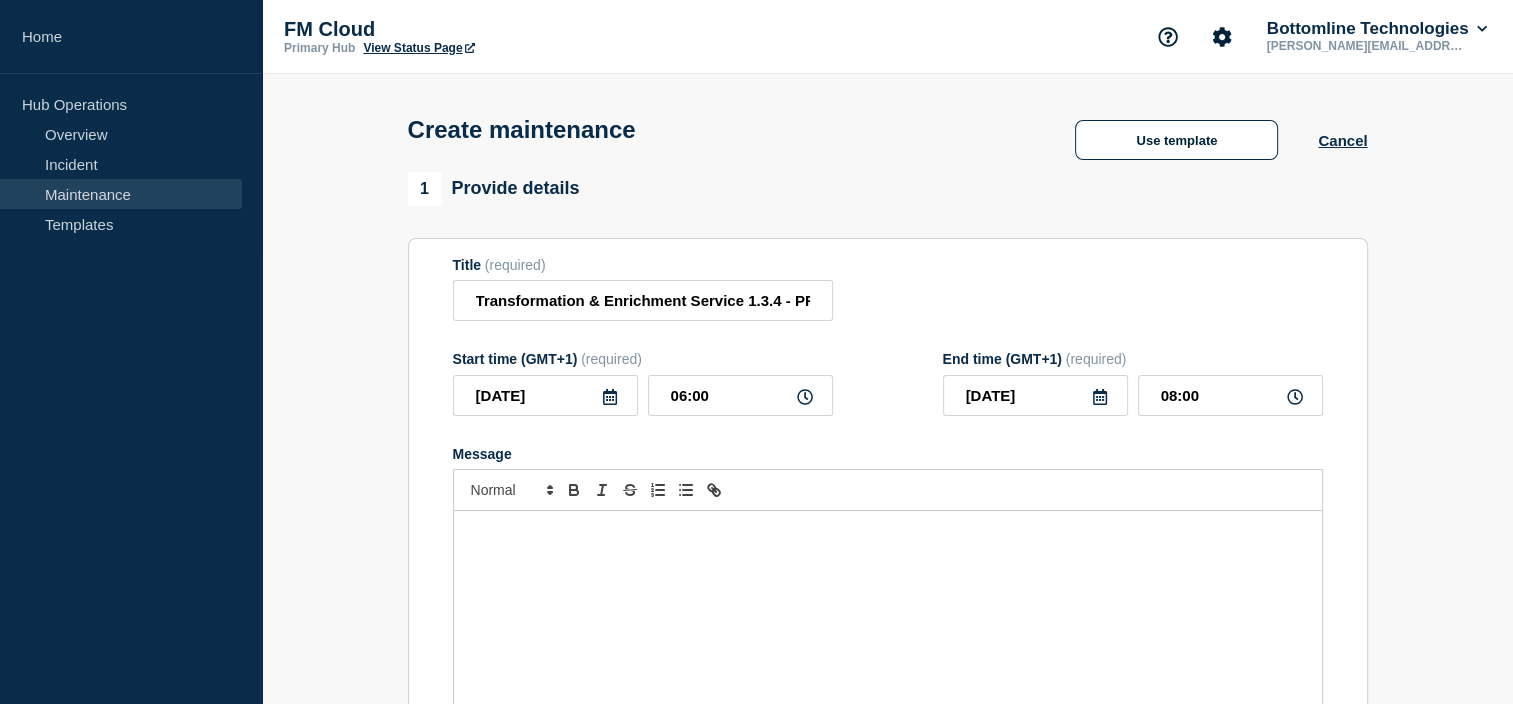 click on "Title  (required) Transformation & Enrichment Service 1.3.4 - PROD - 28/JUL/2025 - WT-56404 Start time (GMT+1)  (required) 2025-07-28 06:00 End time (GMT+1)  (required) 2025-07-28 08:00 Message  Suppress automated incidents during maintenance" 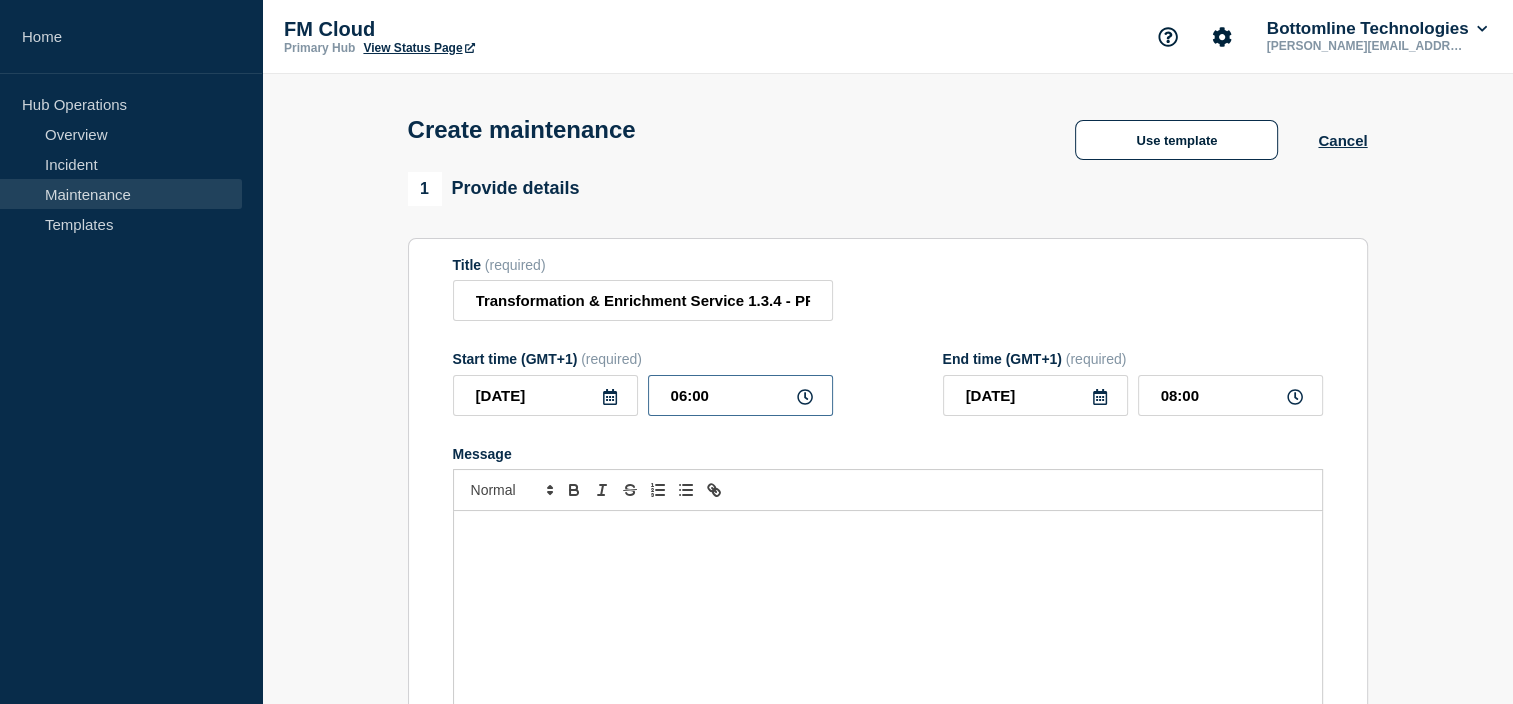 click on "06:00" at bounding box center [740, 395] 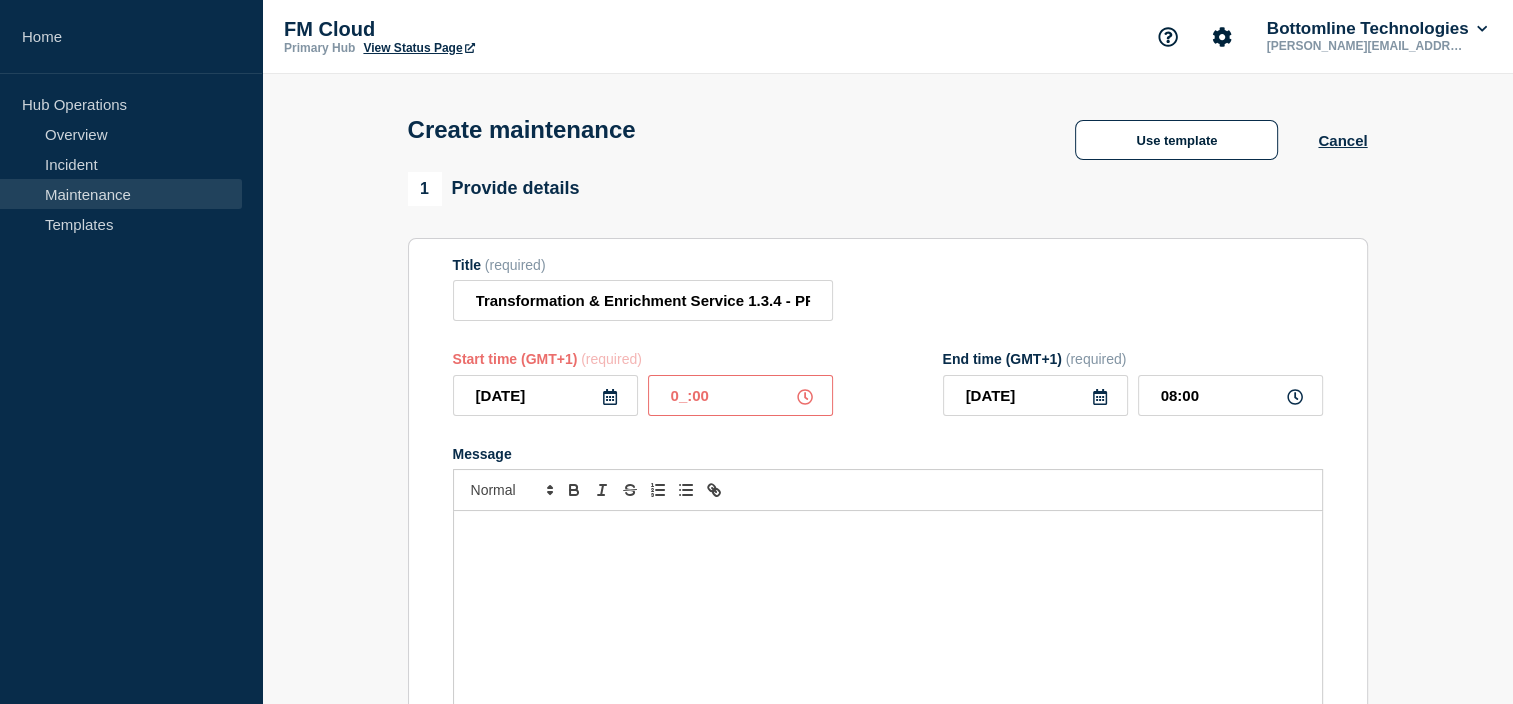 type on "05:00" 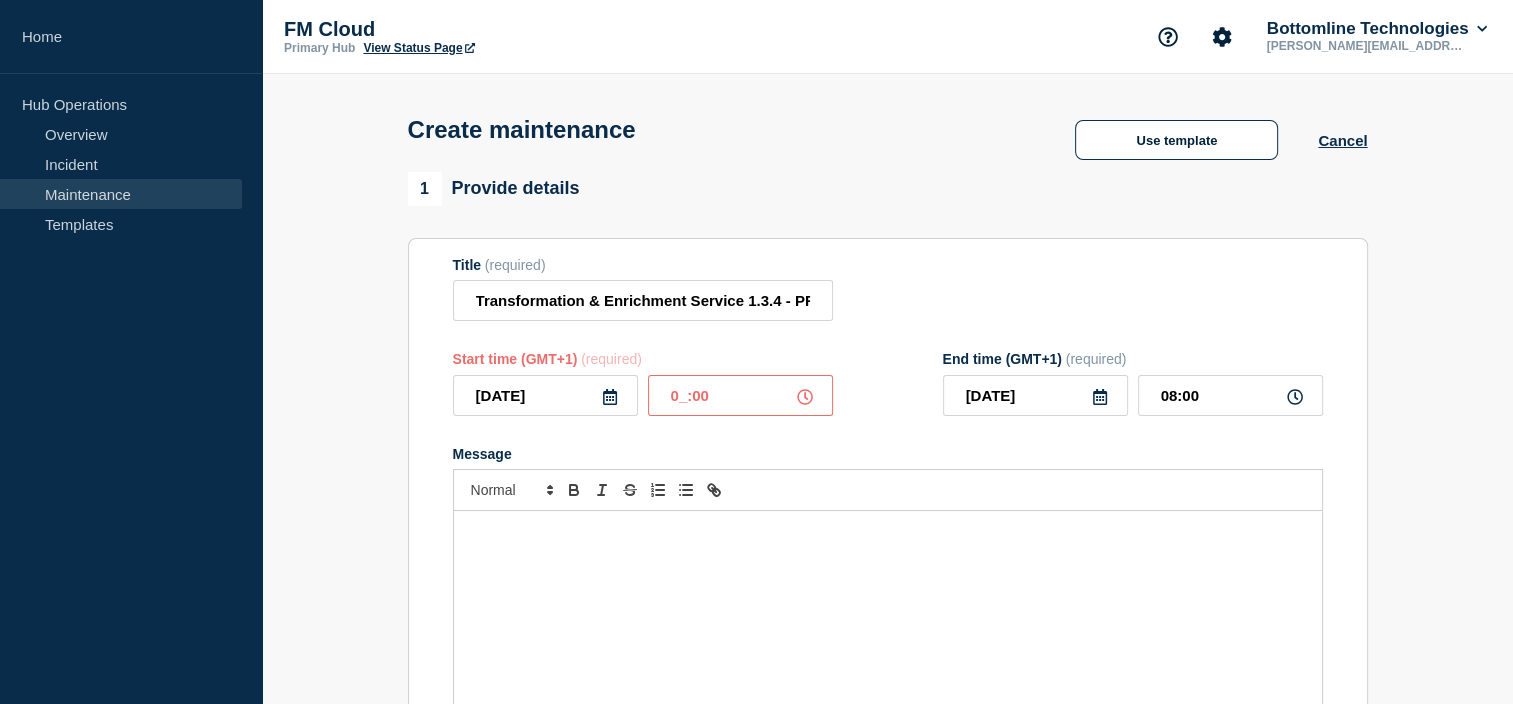 type on "07:00" 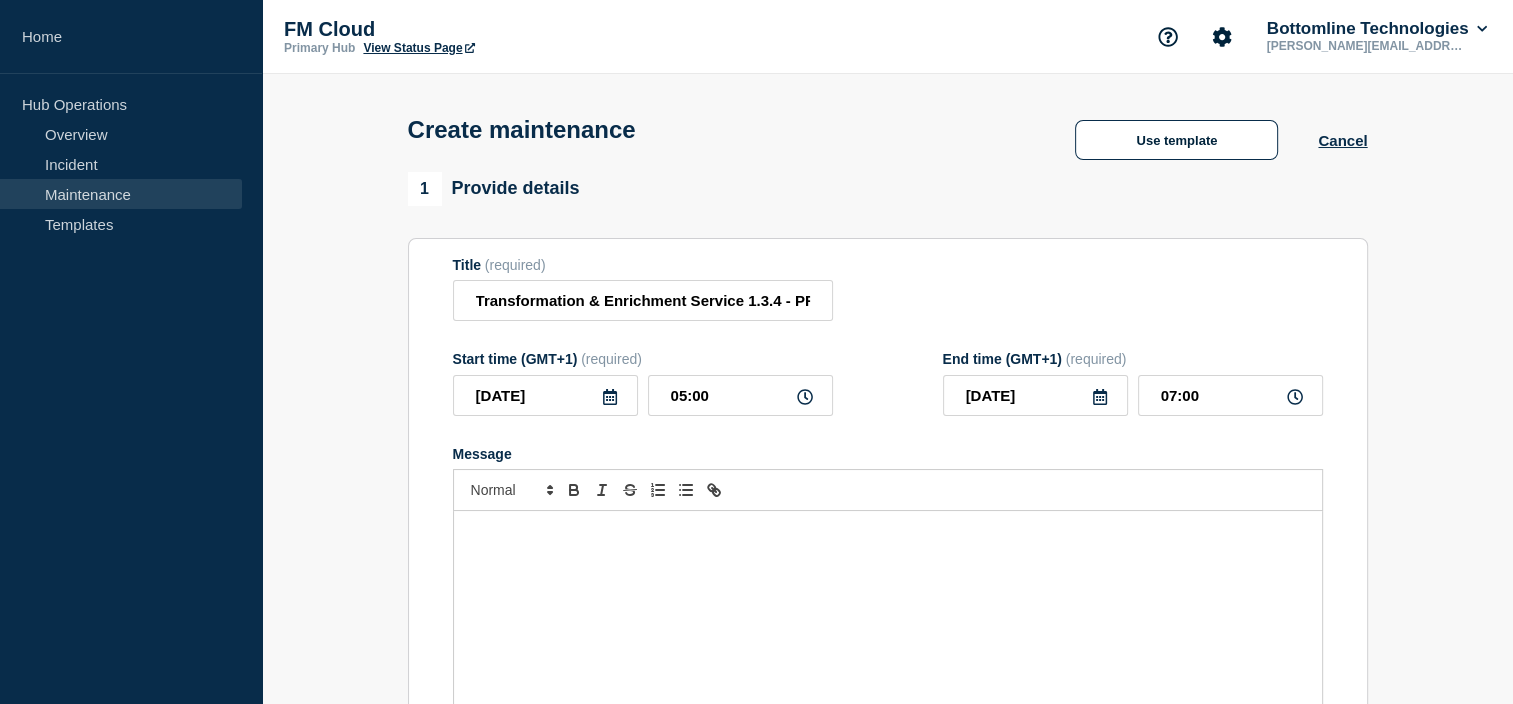 click on "Title  (required) Transformation & Enrichment Service 1.3.4 - PROD - 28/JUL/2025 - WT-56404 Start time (GMT+1)  (required) 2025-07-28 05:00 End time (GMT+1)  (required) 2025-07-28 07:00 Message  Suppress automated incidents during maintenance" 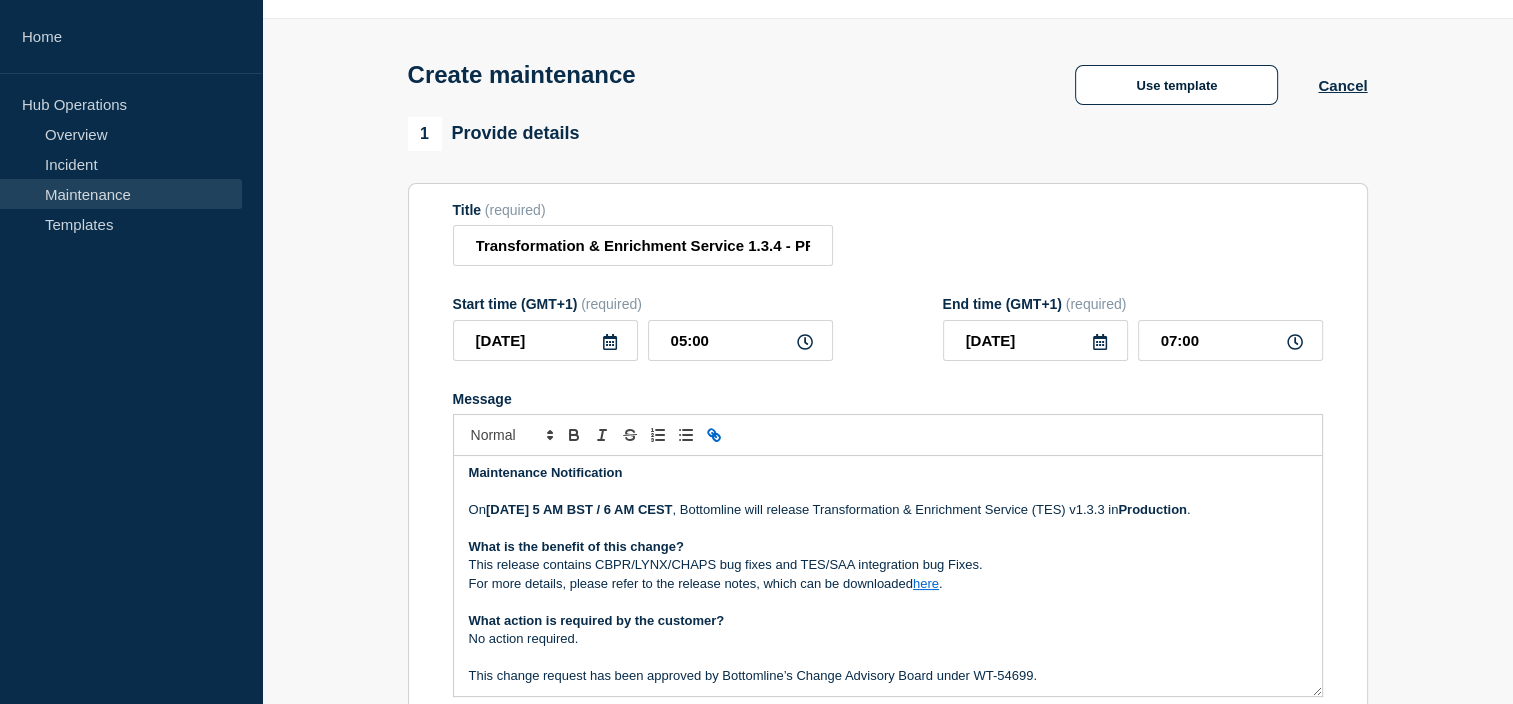 scroll, scrollTop: 7, scrollLeft: 0, axis: vertical 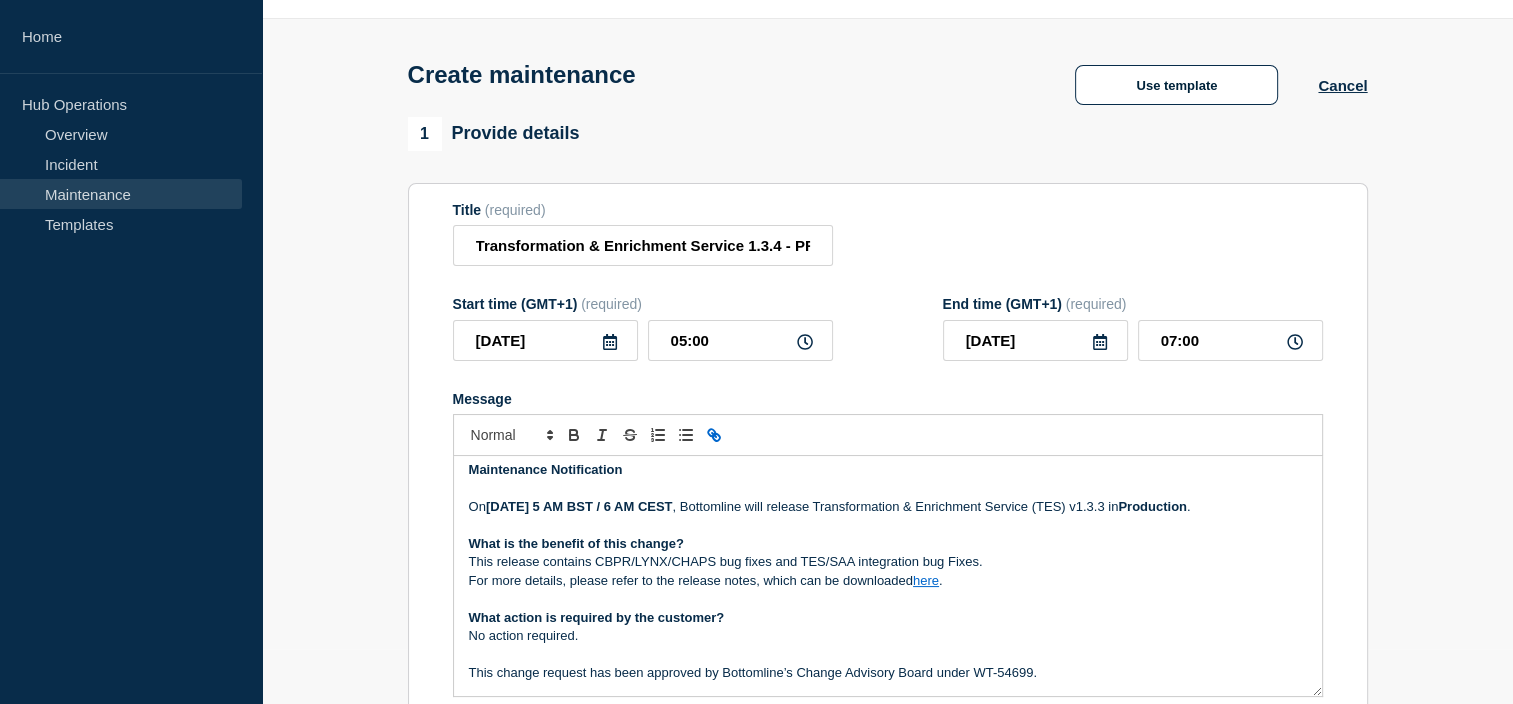 click on "June 26th, 2025 at 5 AM" at bounding box center [524, 506] 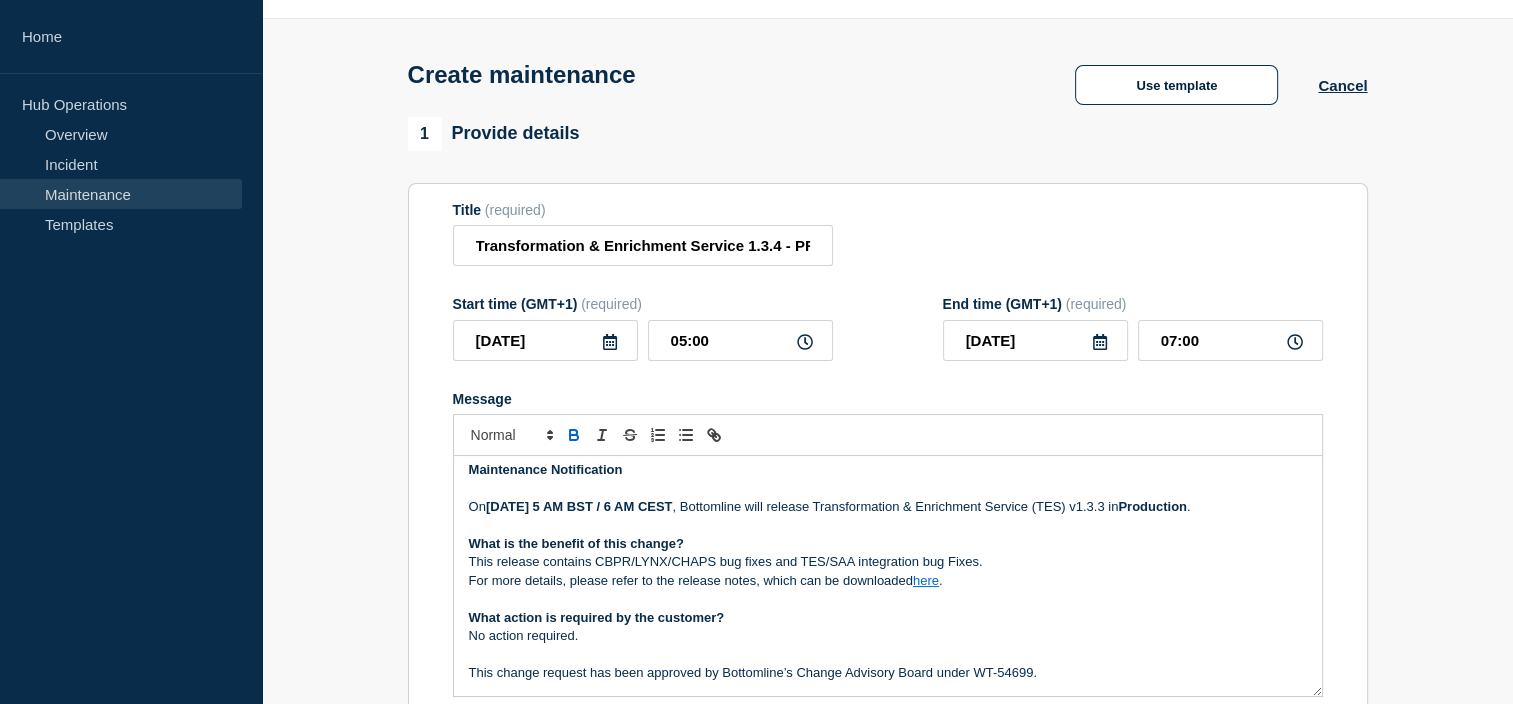 click on "June 26th, 2025 at 5 AM" at bounding box center (524, 506) 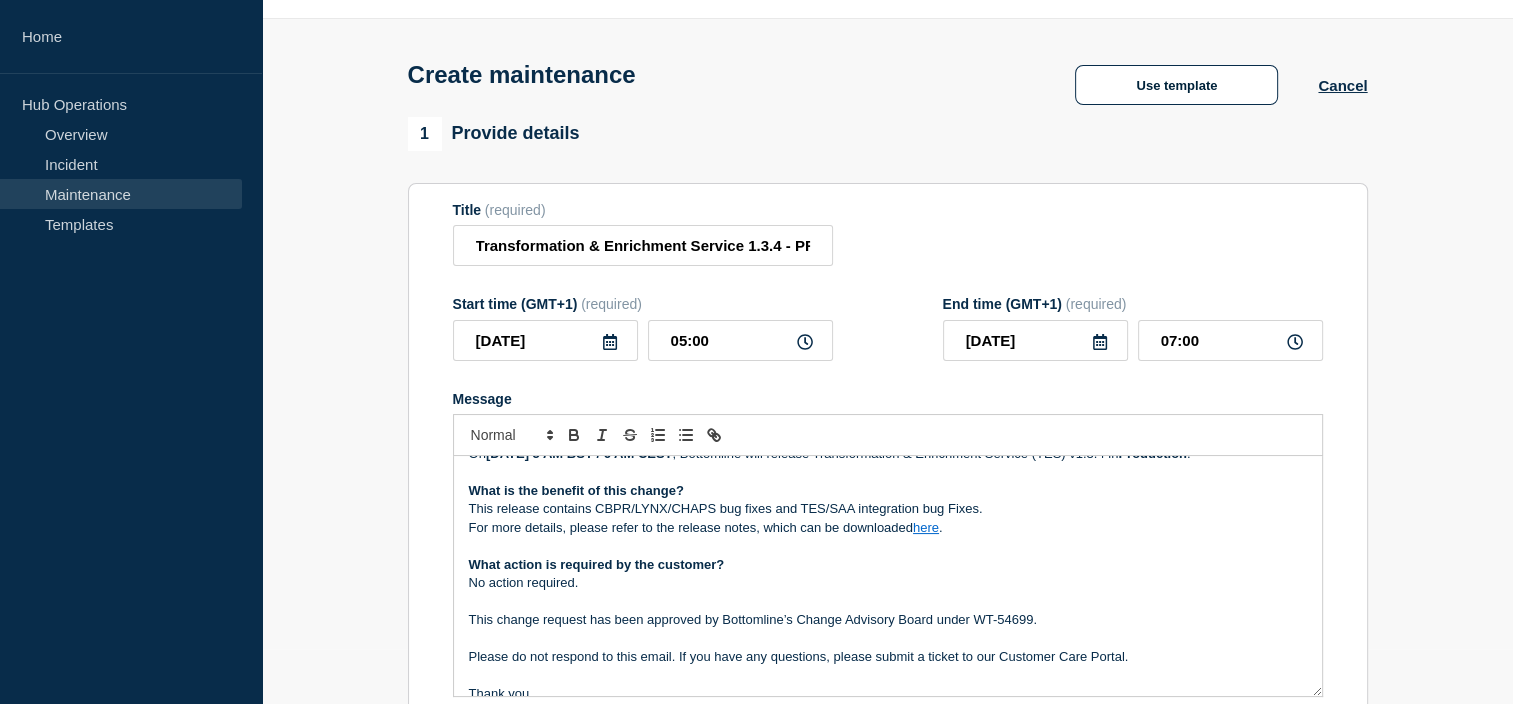 scroll, scrollTop: 59, scrollLeft: 0, axis: vertical 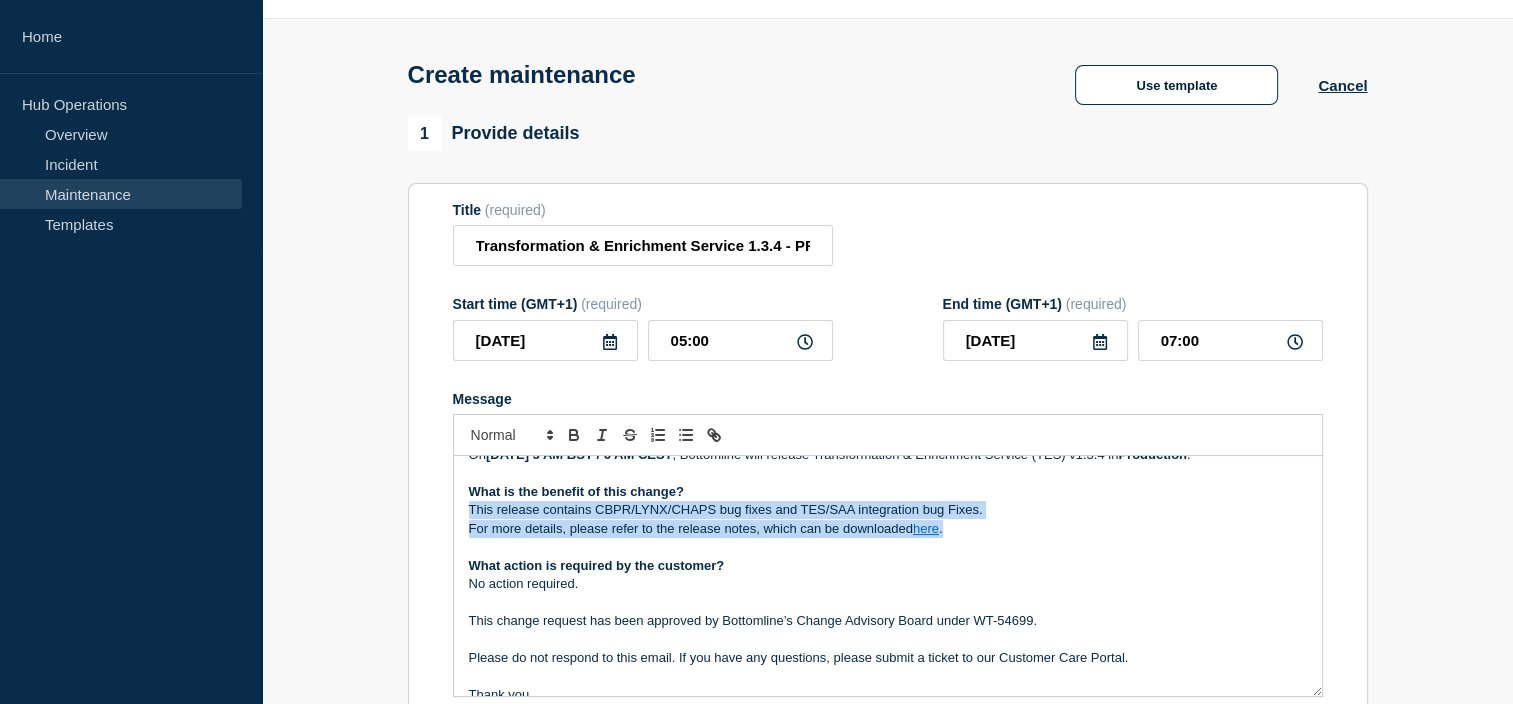 drag, startPoint x: 963, startPoint y: 530, endPoint x: 468, endPoint y: 520, distance: 495.101 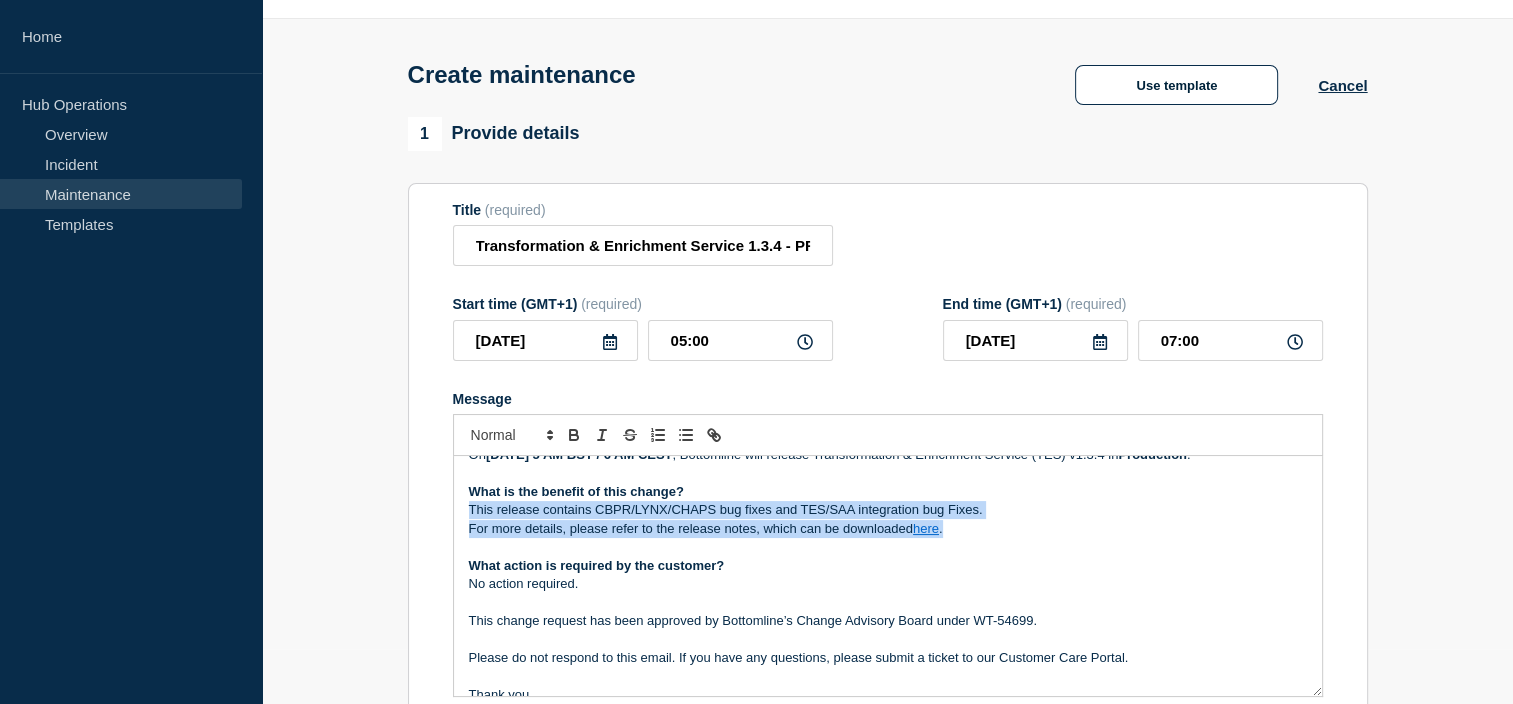 click on "Maintenance Notification On  July 28th, 2025 at 5 AM   BST / 6 AM   CEST , Bottomline will release Transformation & Enrichment Service (TES) v1.3.4 in  Production . What is the benefit of this change? This release contains CBPR/LYNX/CHAPS bug fixes and TES/SAA integration bug Fixes. For more details, please refer to the release notes, which can be downloaded  here . What action is required by the customer? No action required. This change request has been approved by Bottomline’s Change Advisory Board under WT-54699. Please do not respond to this email. If you have any questions, please submit a ticket to our Customer Care Portal. Thank you. Financial Messaging Operations Team  Customer Care Portal" at bounding box center [888, 576] 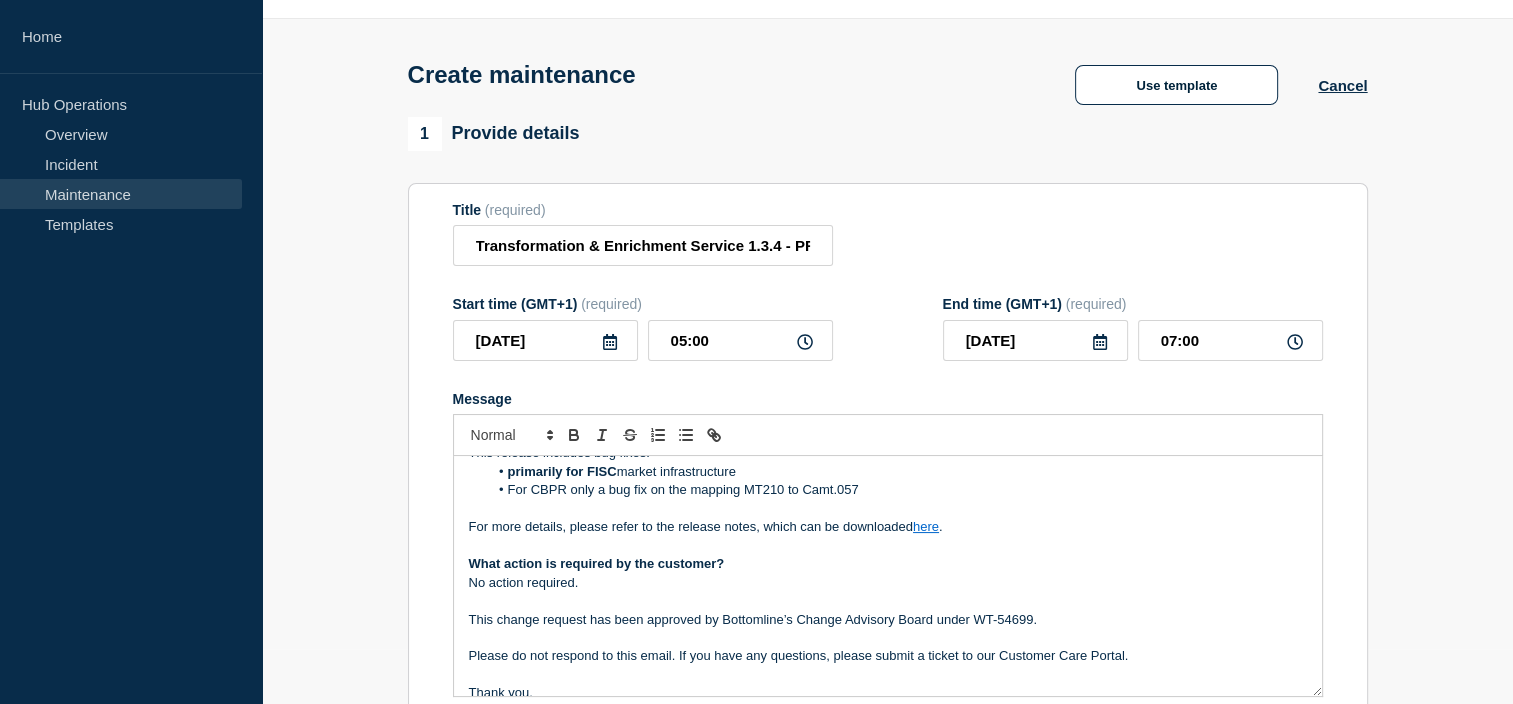 scroll, scrollTop: 120, scrollLeft: 0, axis: vertical 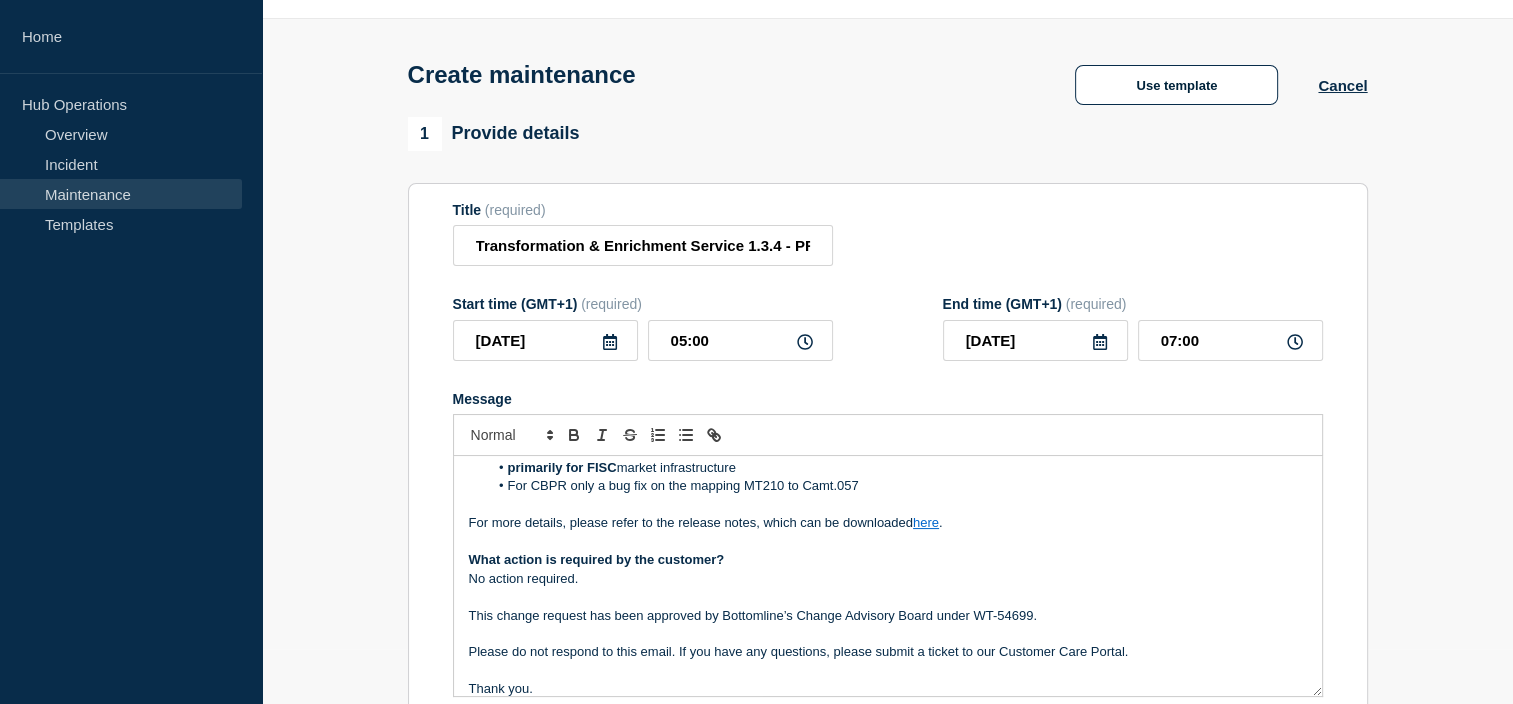 click at bounding box center (888, 542) 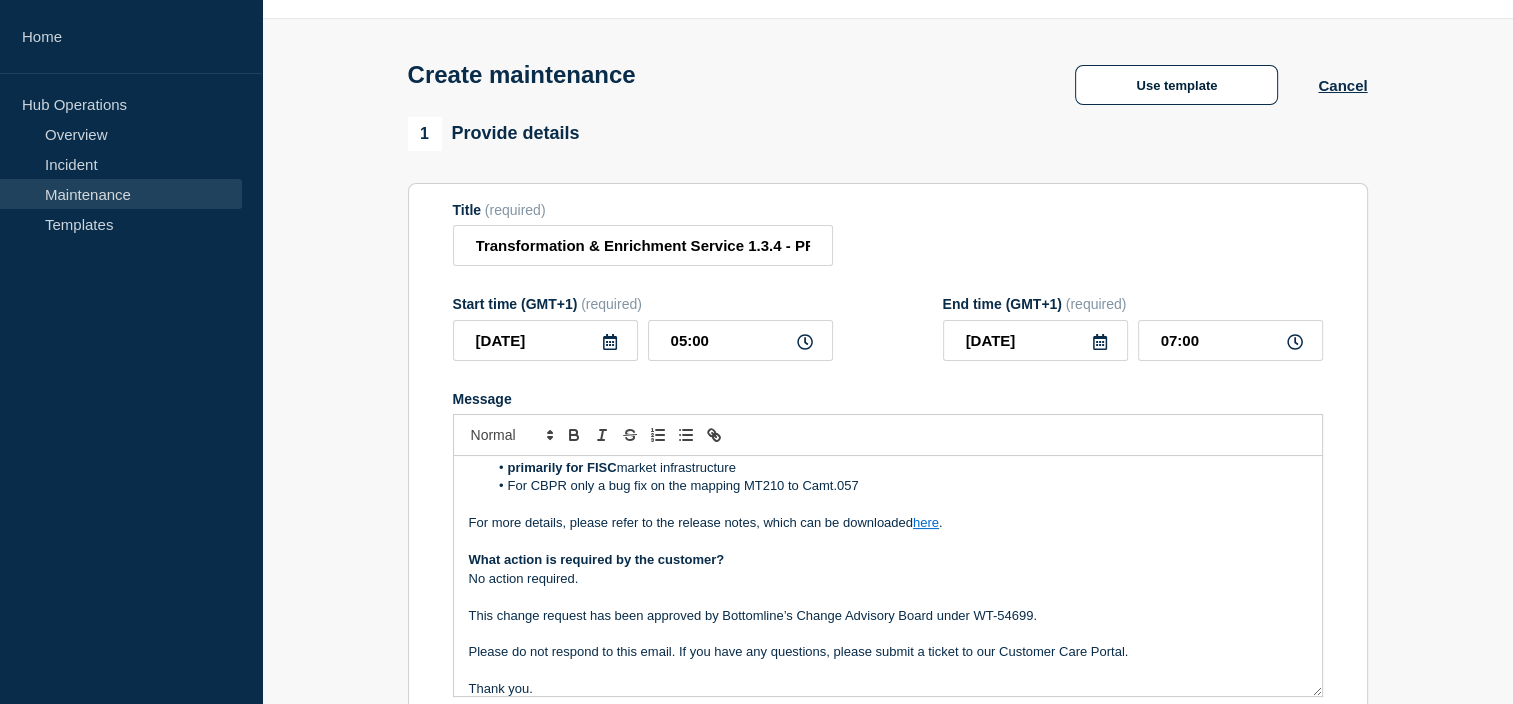 scroll, scrollTop: 189, scrollLeft: 0, axis: vertical 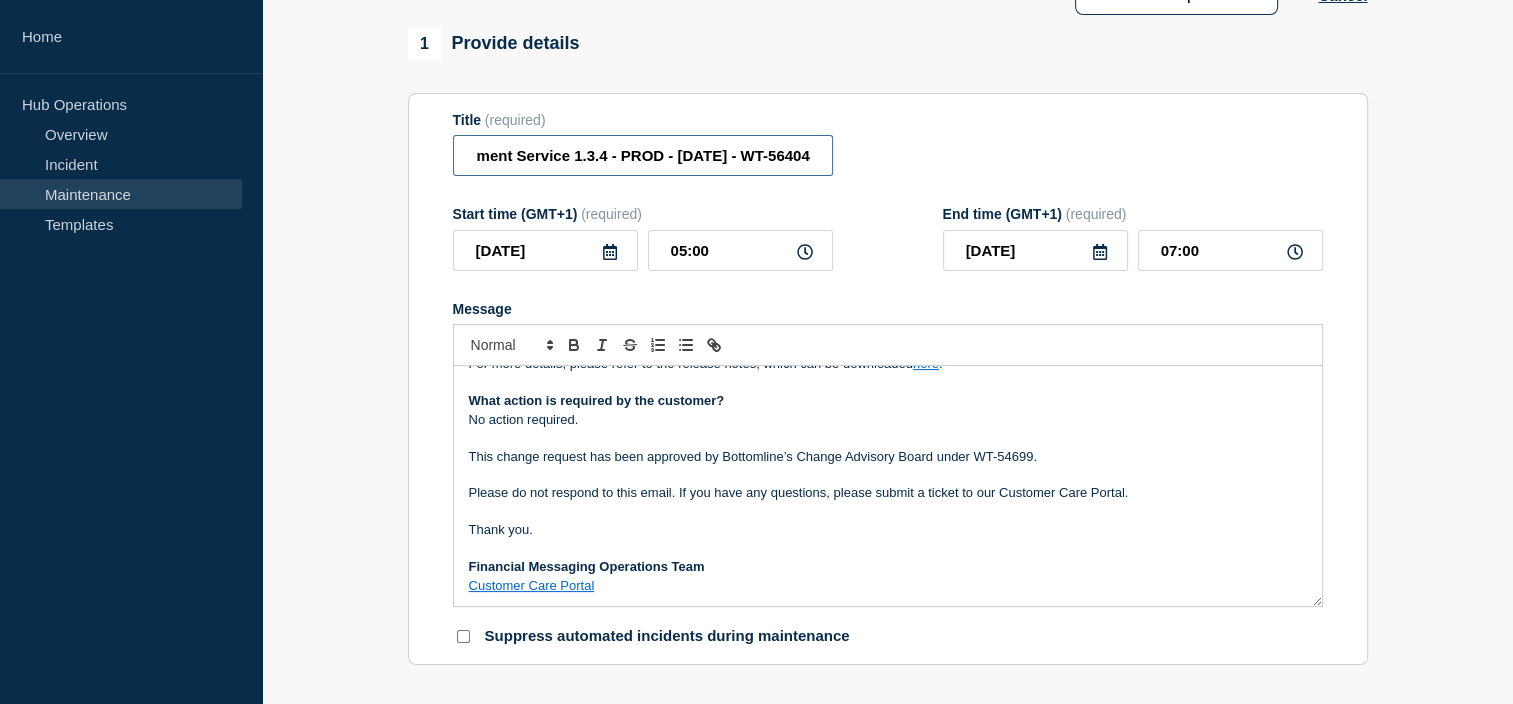 drag, startPoint x: 738, startPoint y: 154, endPoint x: 879, endPoint y: 138, distance: 141.90489 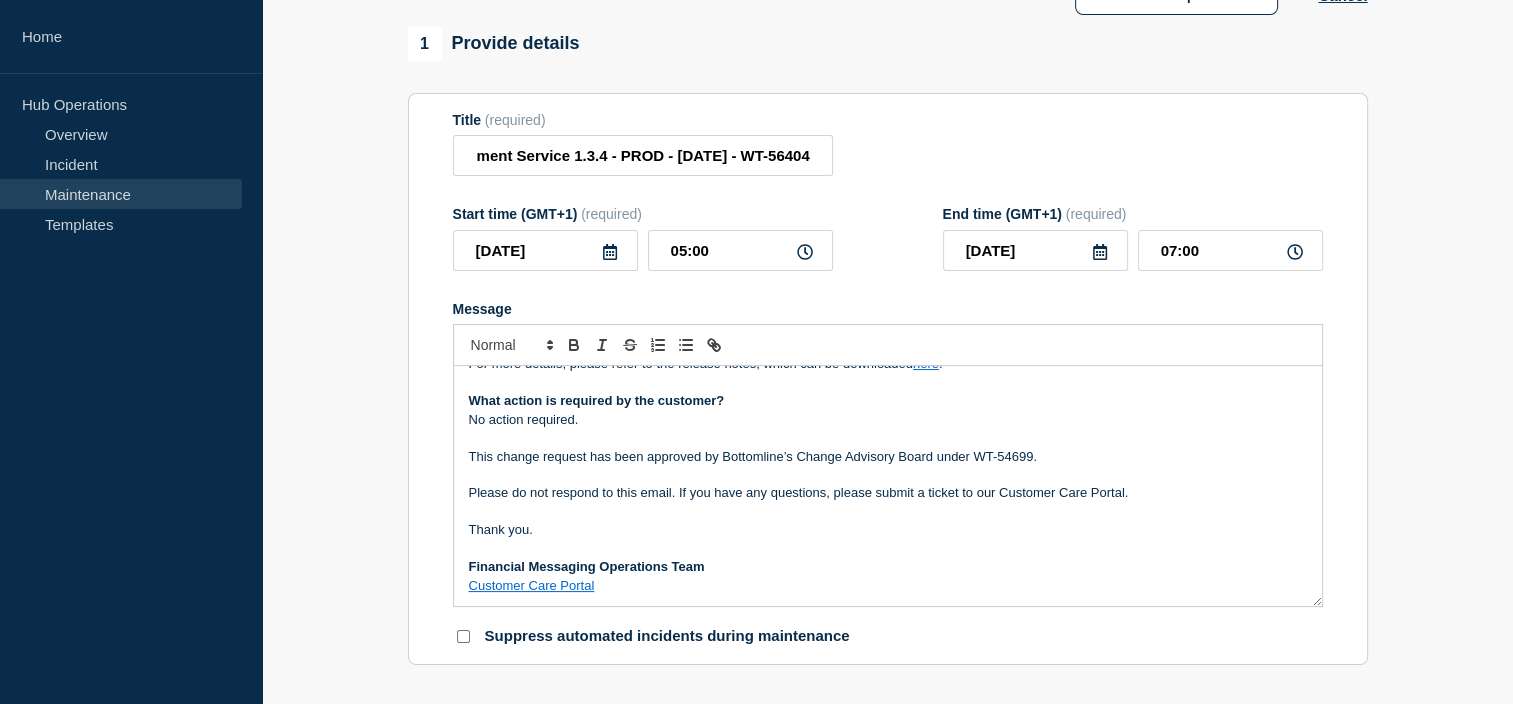 click on "This change request has been approved by Bottomline’s Change Advisory Board under WT-54699." at bounding box center [888, 457] 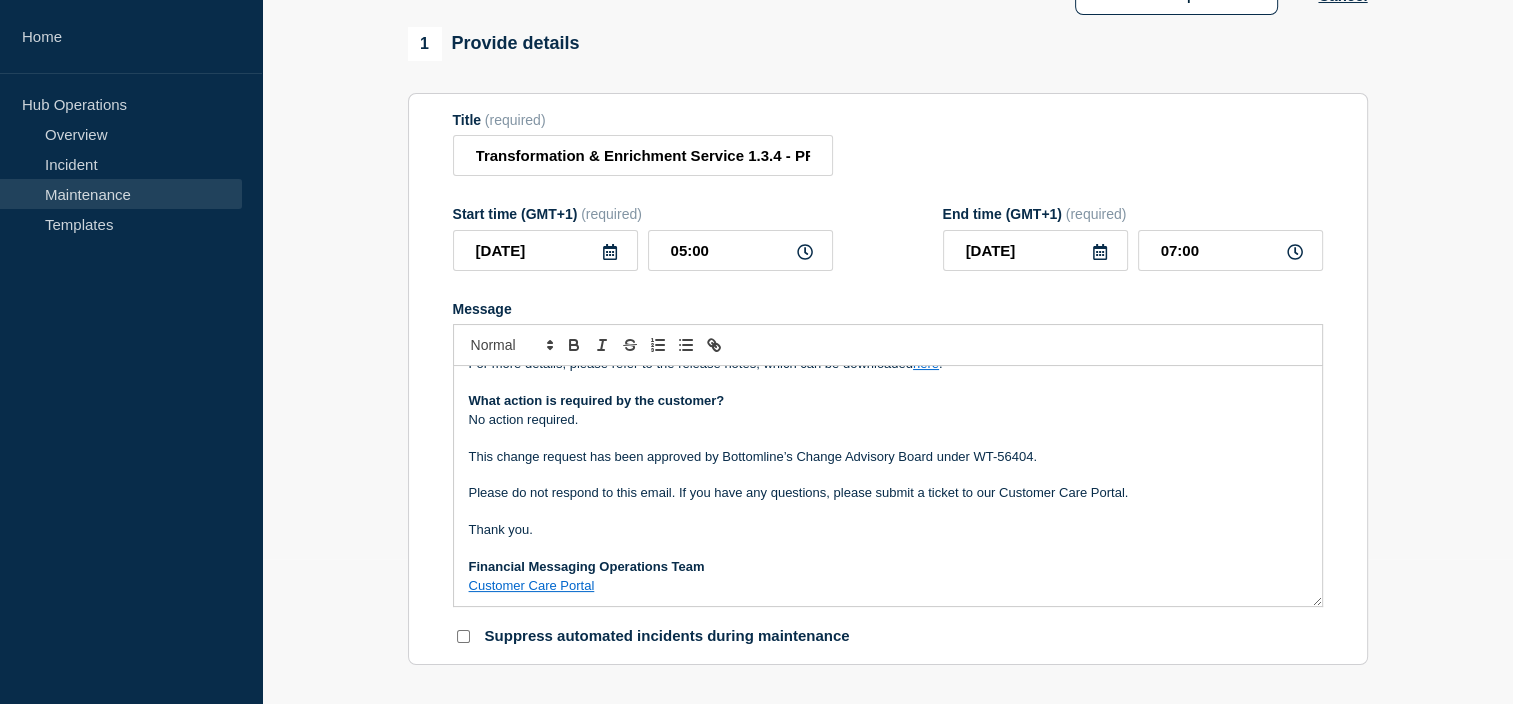 click at bounding box center [888, 475] 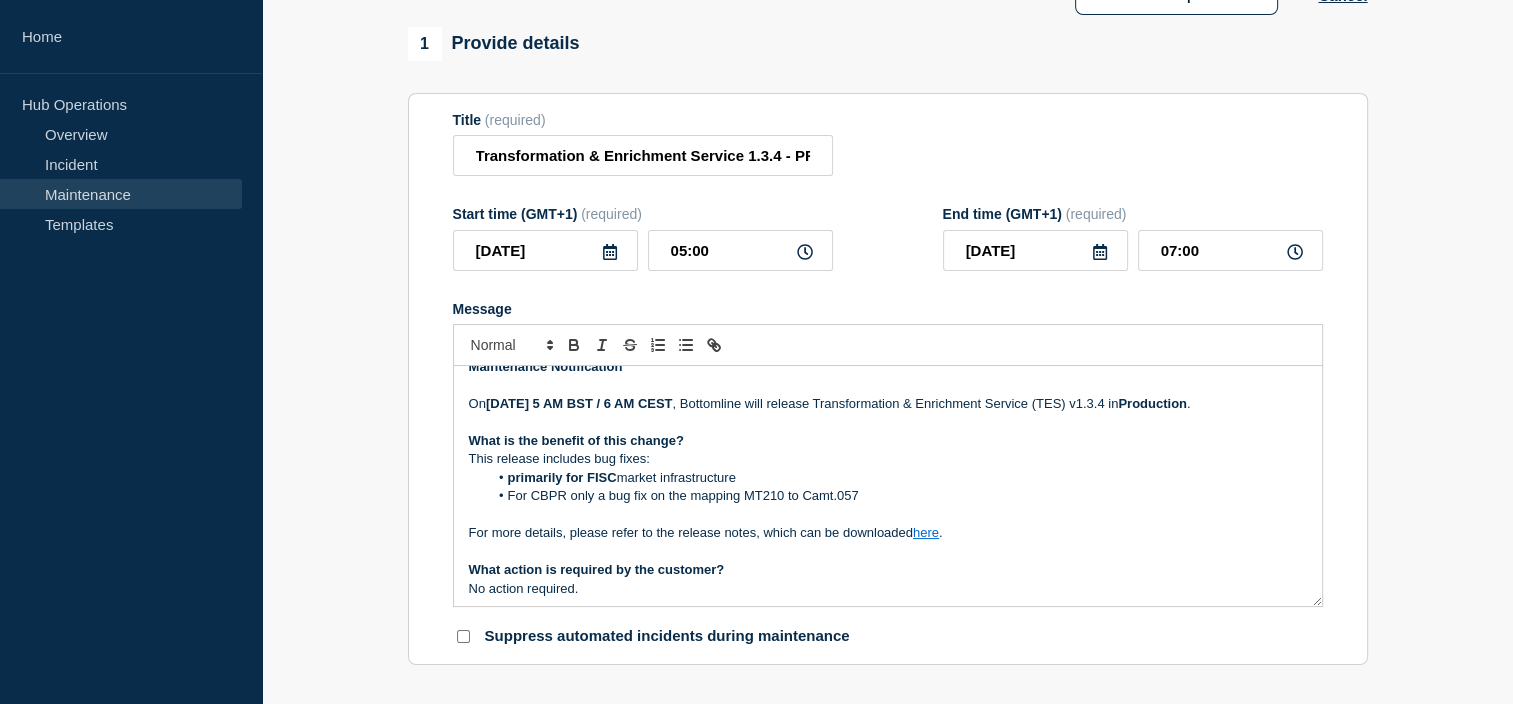 scroll, scrollTop: 0, scrollLeft: 0, axis: both 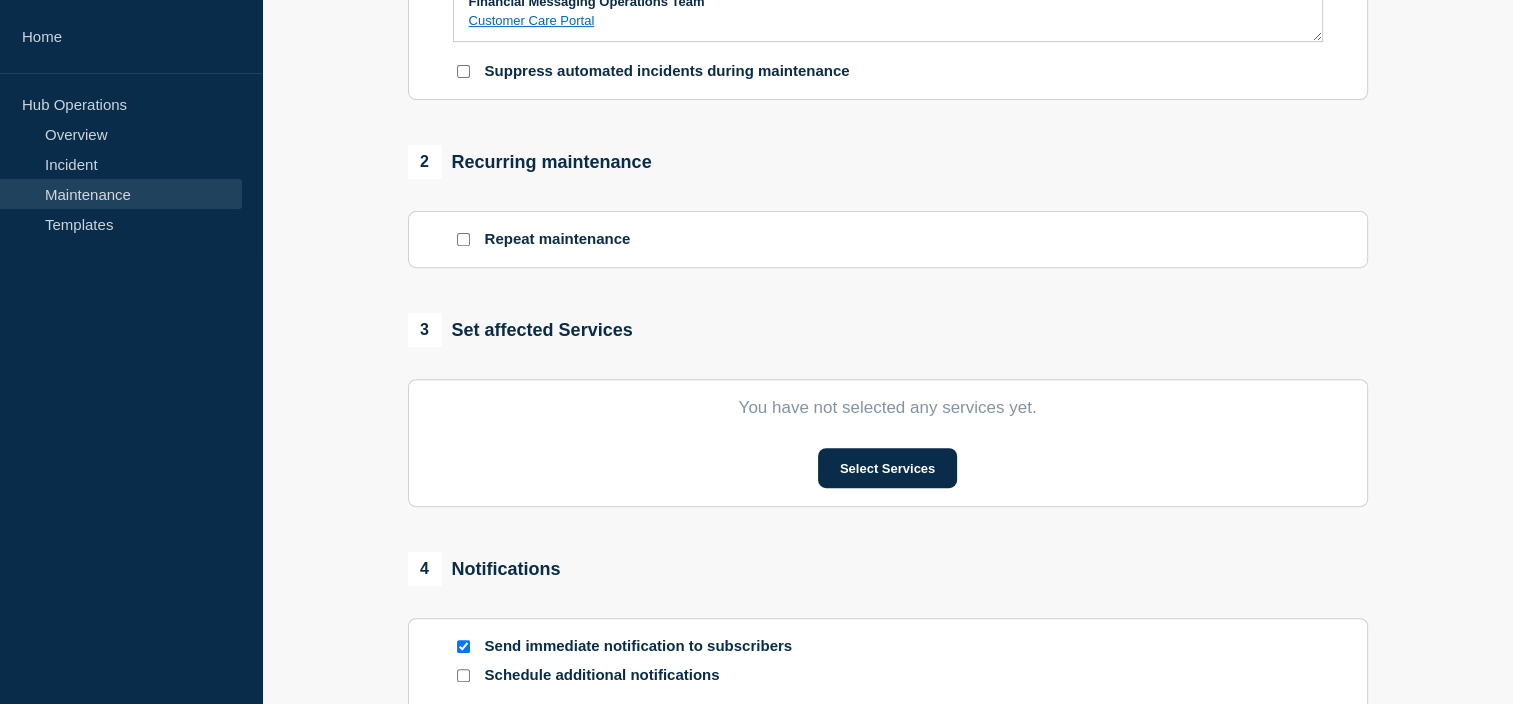 drag, startPoint x: 909, startPoint y: 468, endPoint x: 877, endPoint y: 500, distance: 45.254833 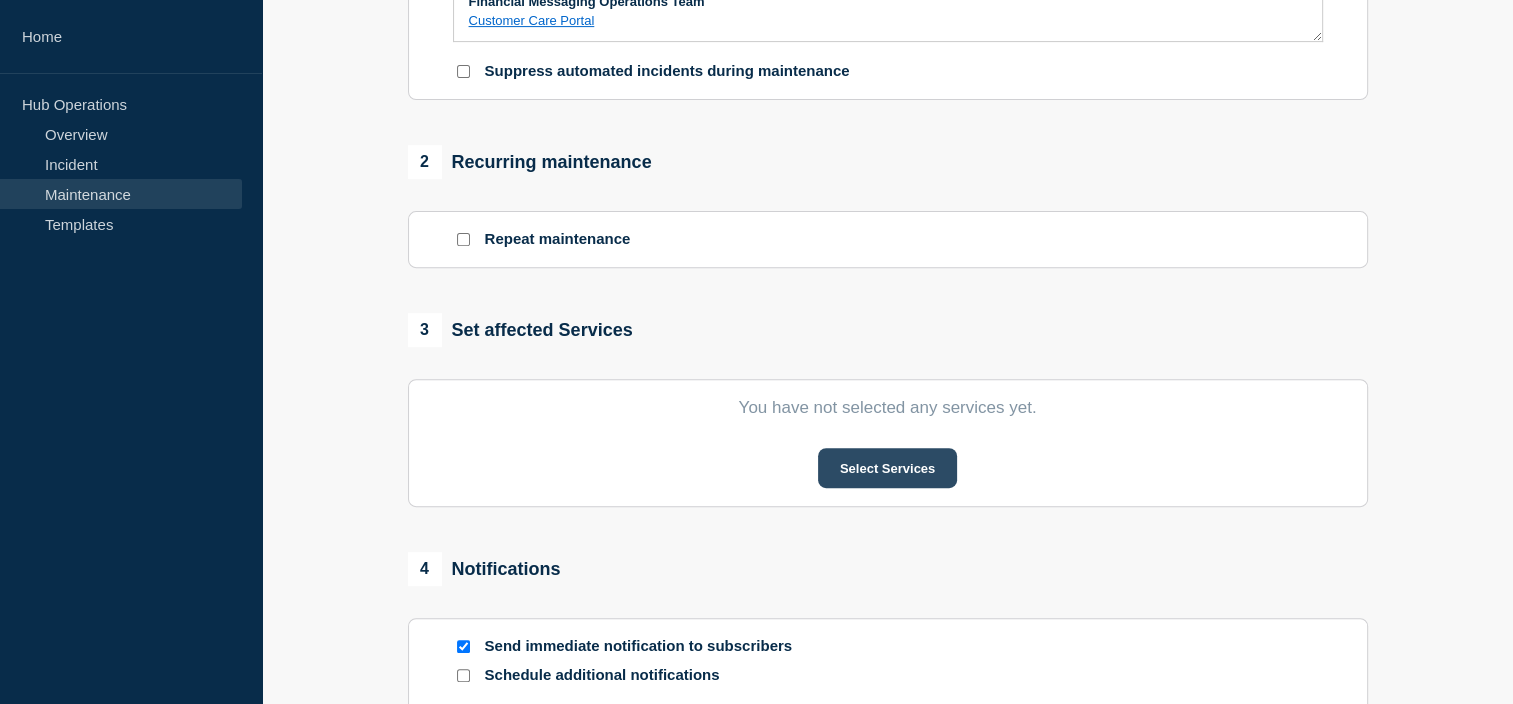 click on "Select Services" at bounding box center [887, 468] 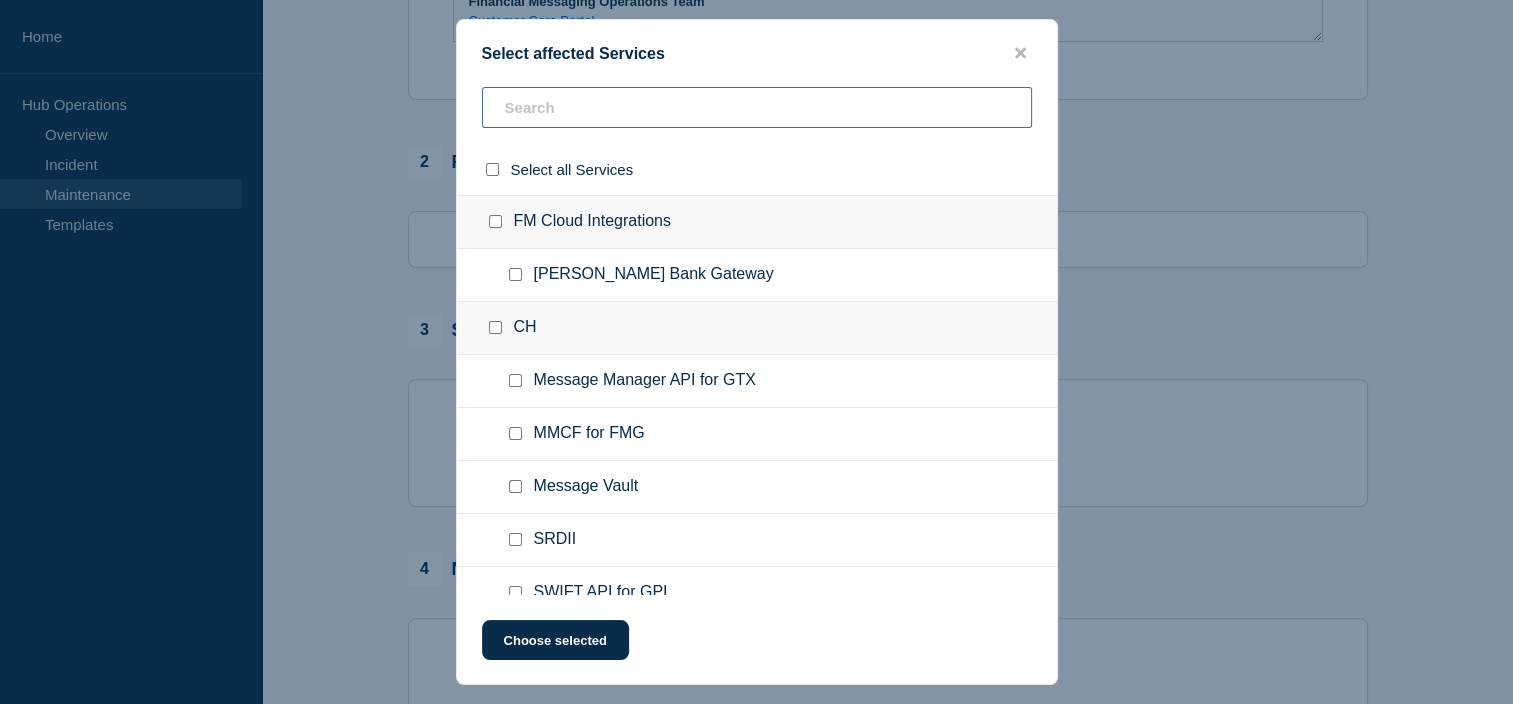 click at bounding box center (757, 107) 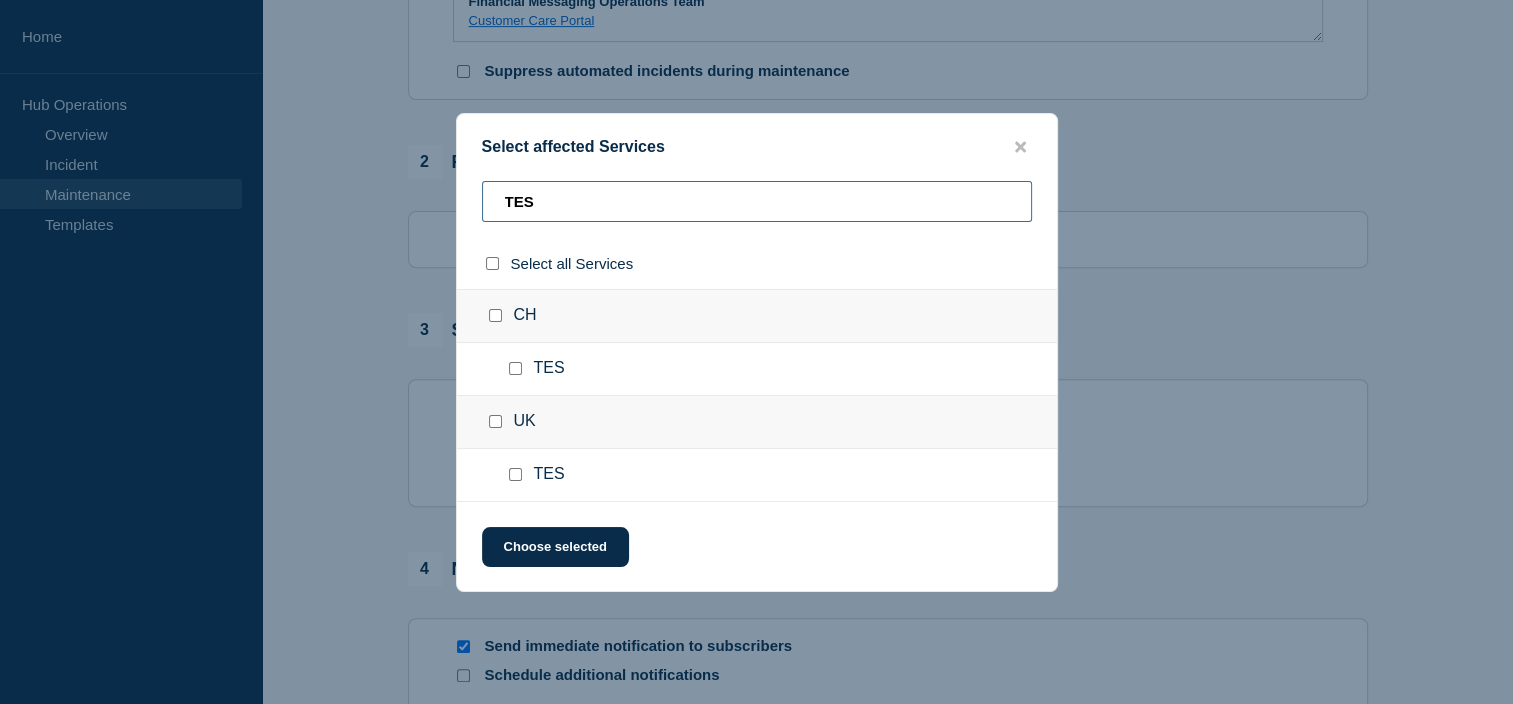 type on "TES" 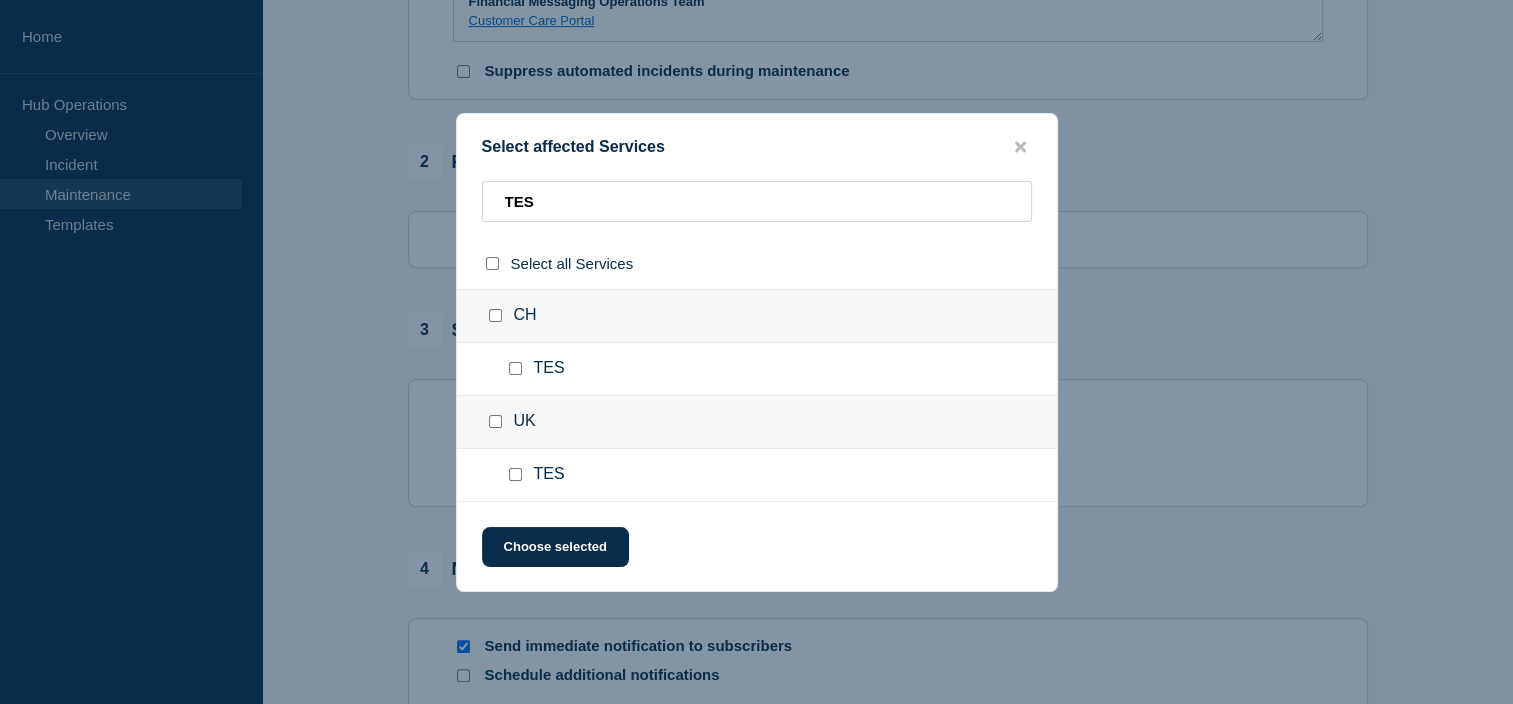 click at bounding box center (495, 315) 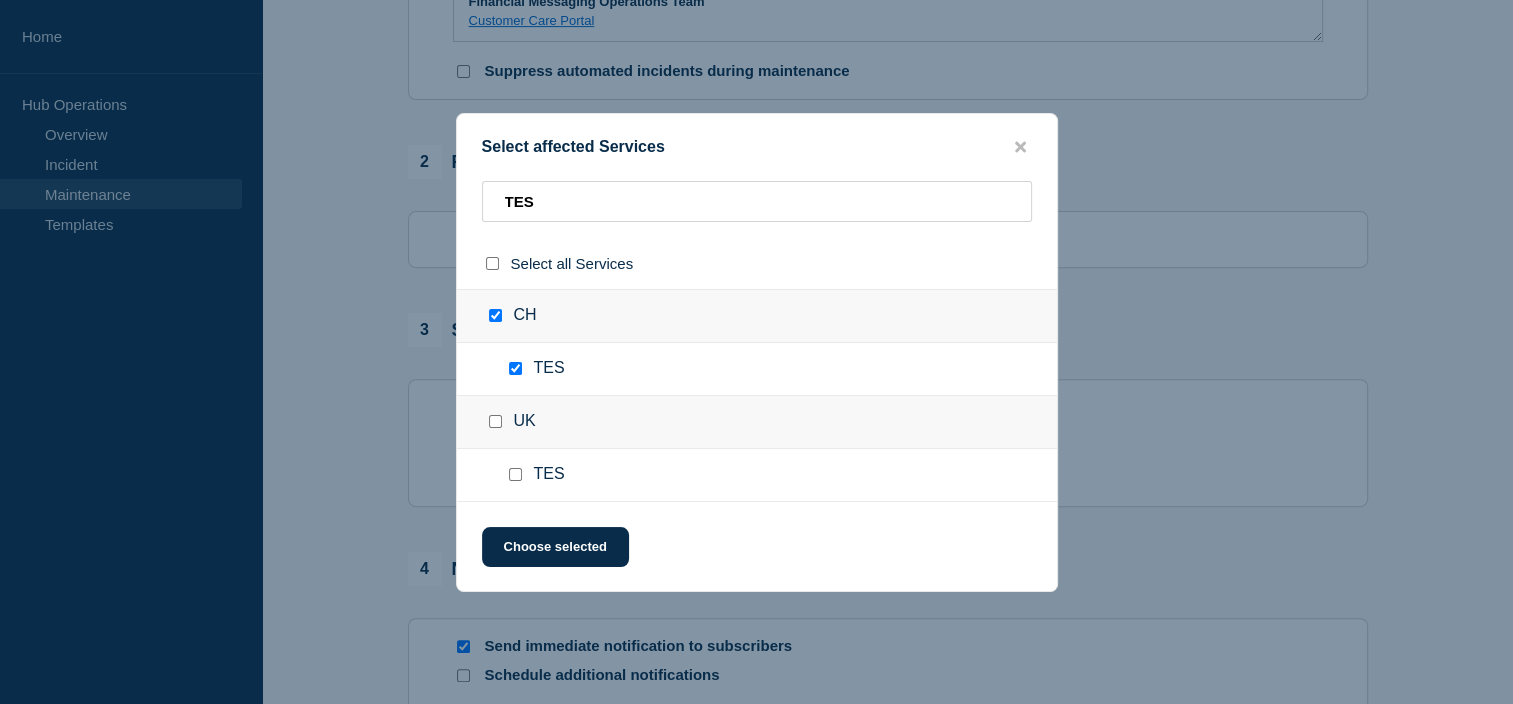 checkbox on "true" 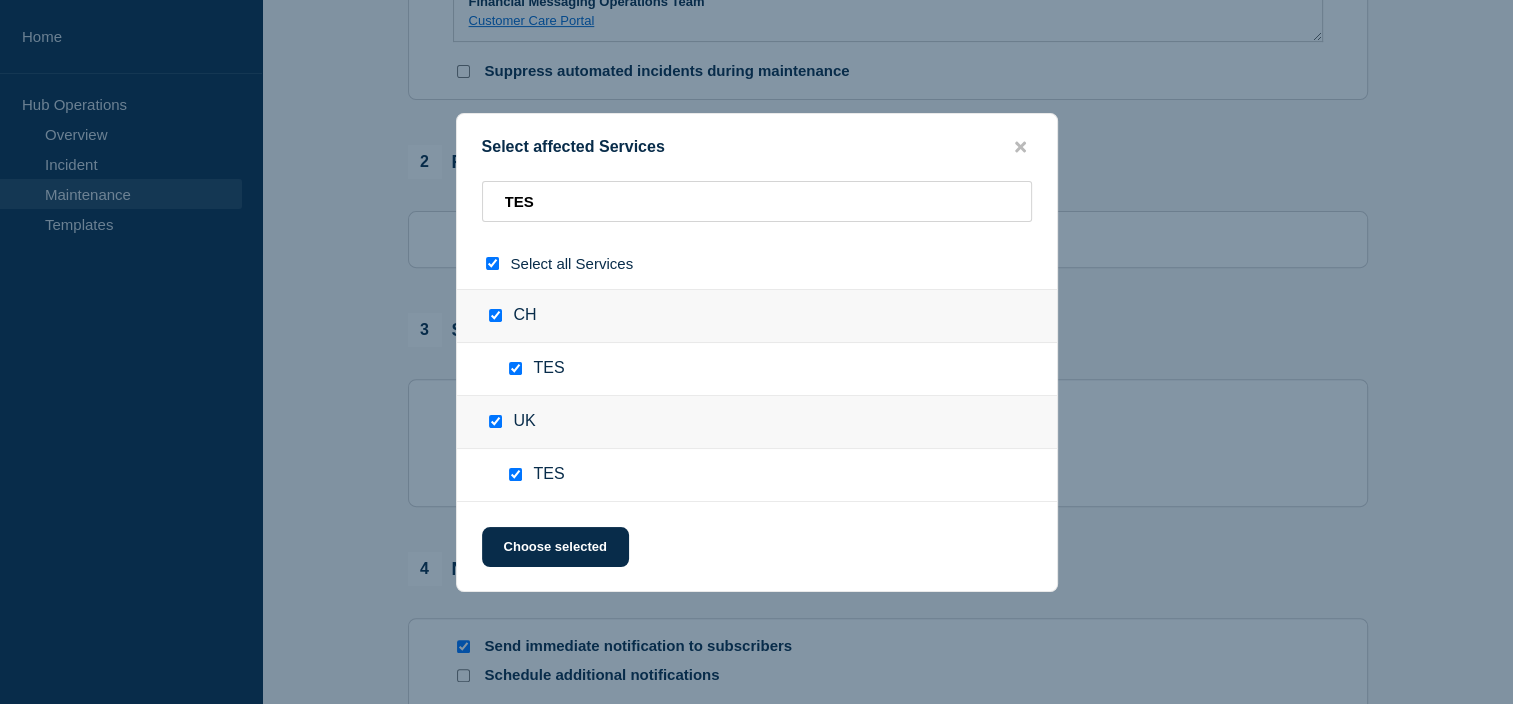 checkbox on "true" 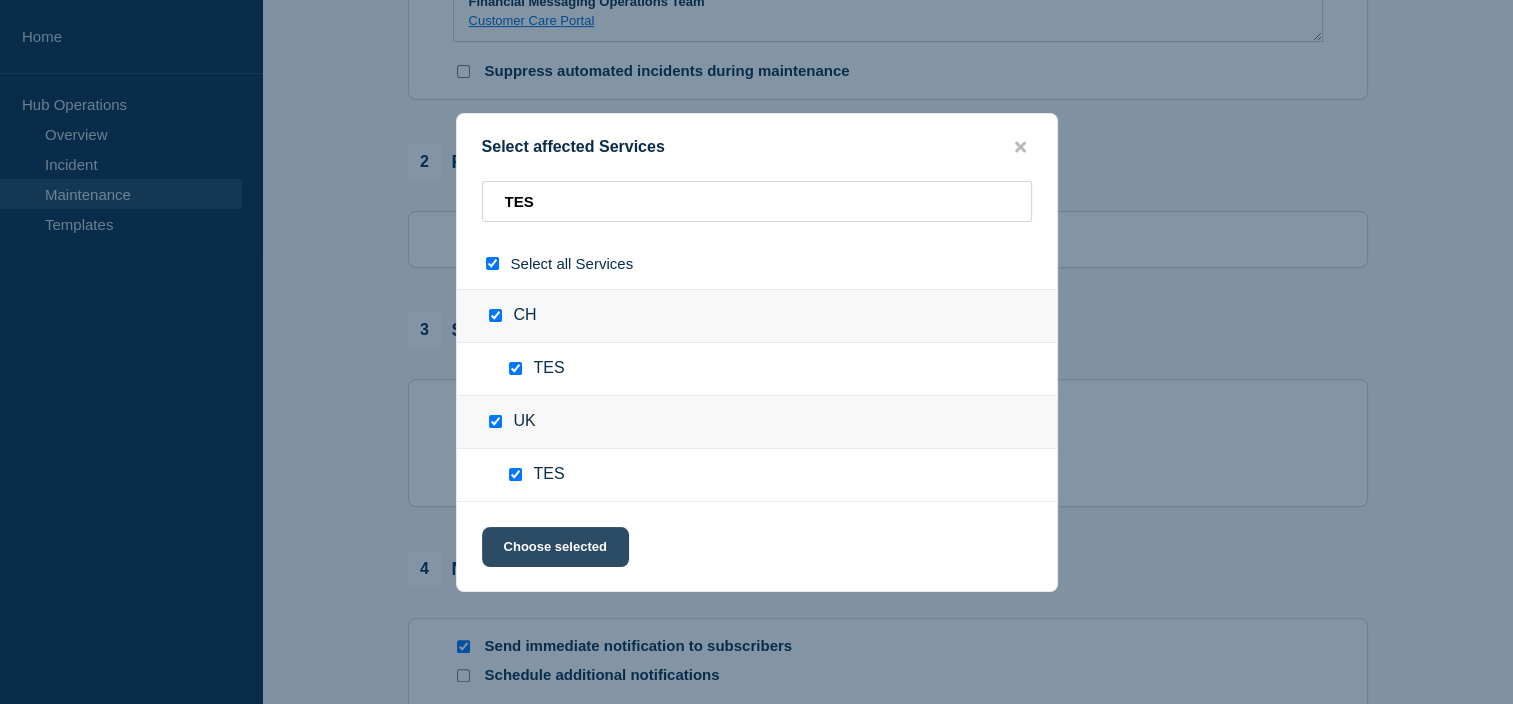 click on "Choose selected" 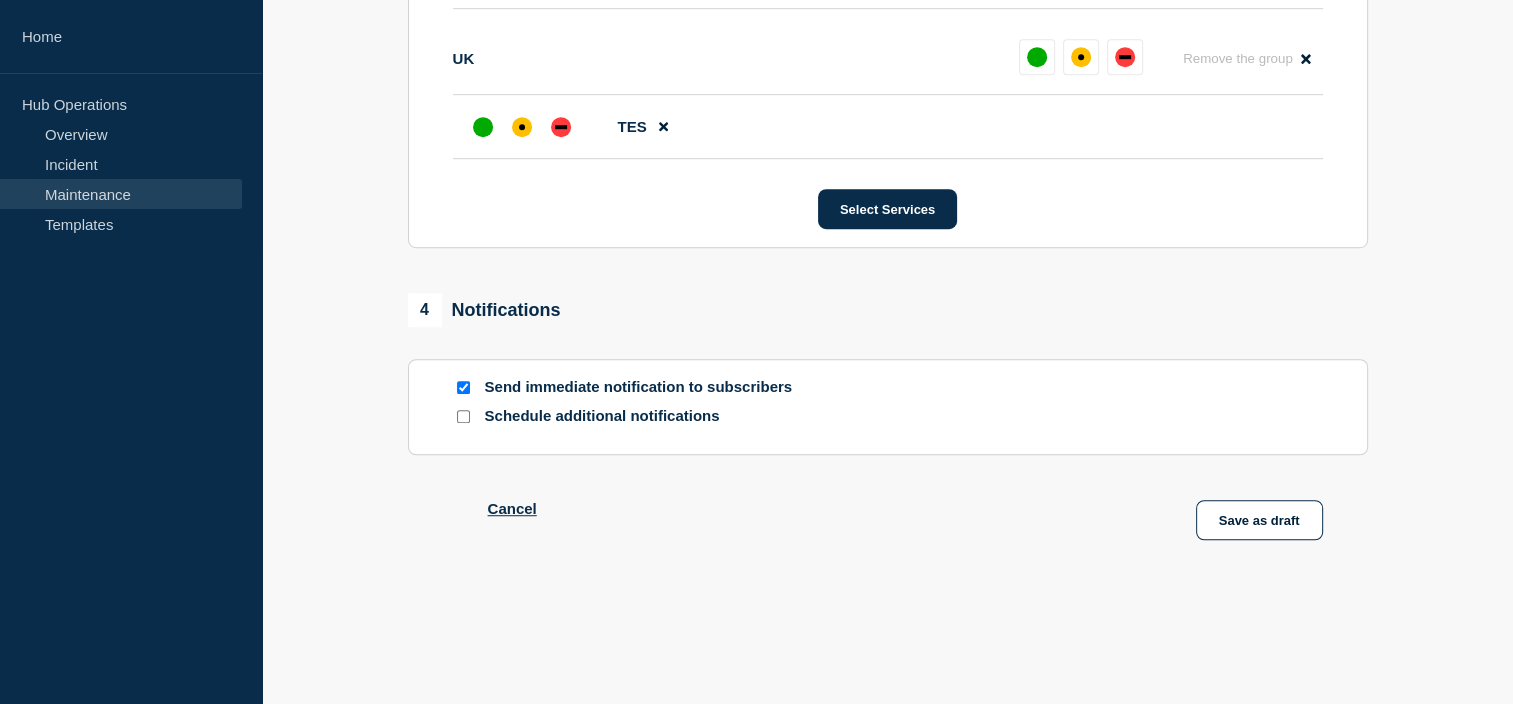 scroll, scrollTop: 1302, scrollLeft: 0, axis: vertical 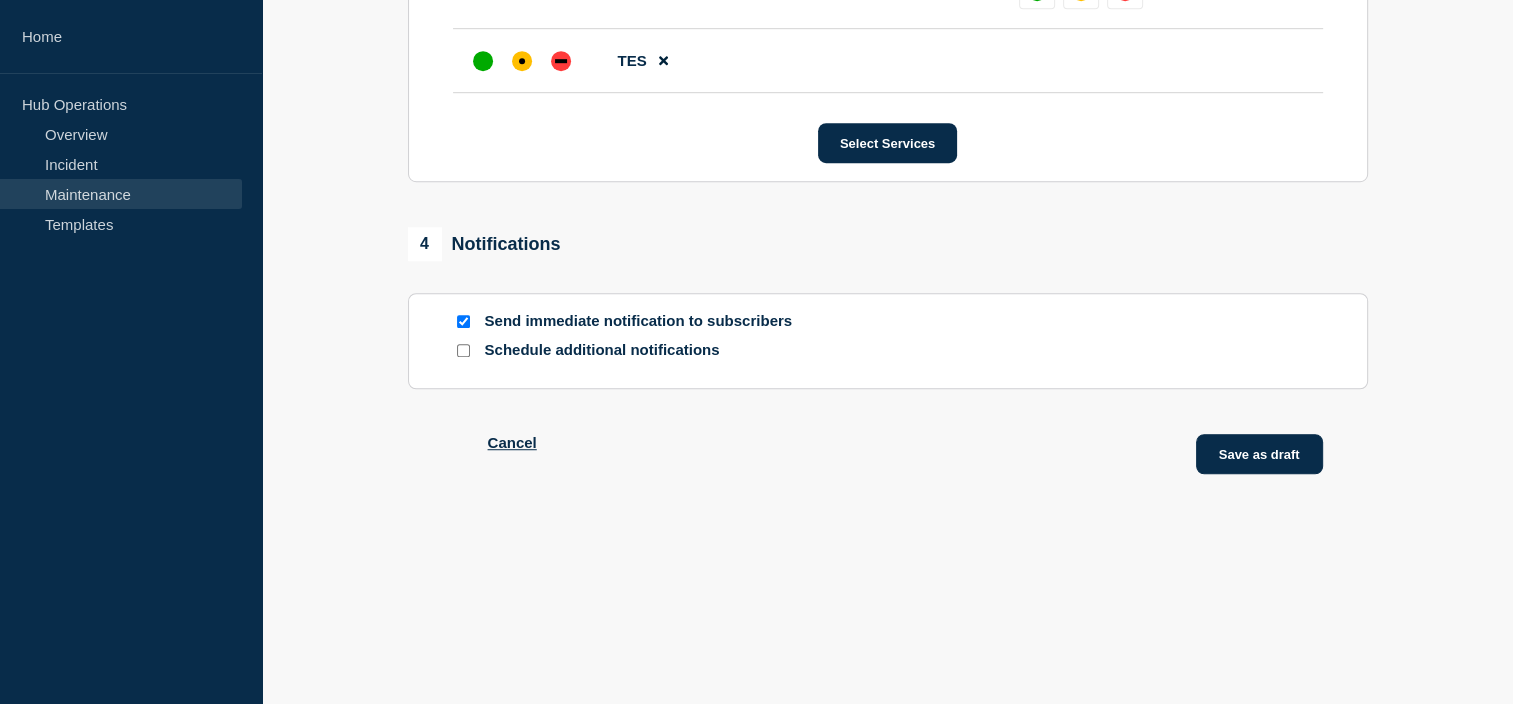 click on "Save as draft" at bounding box center (1259, 454) 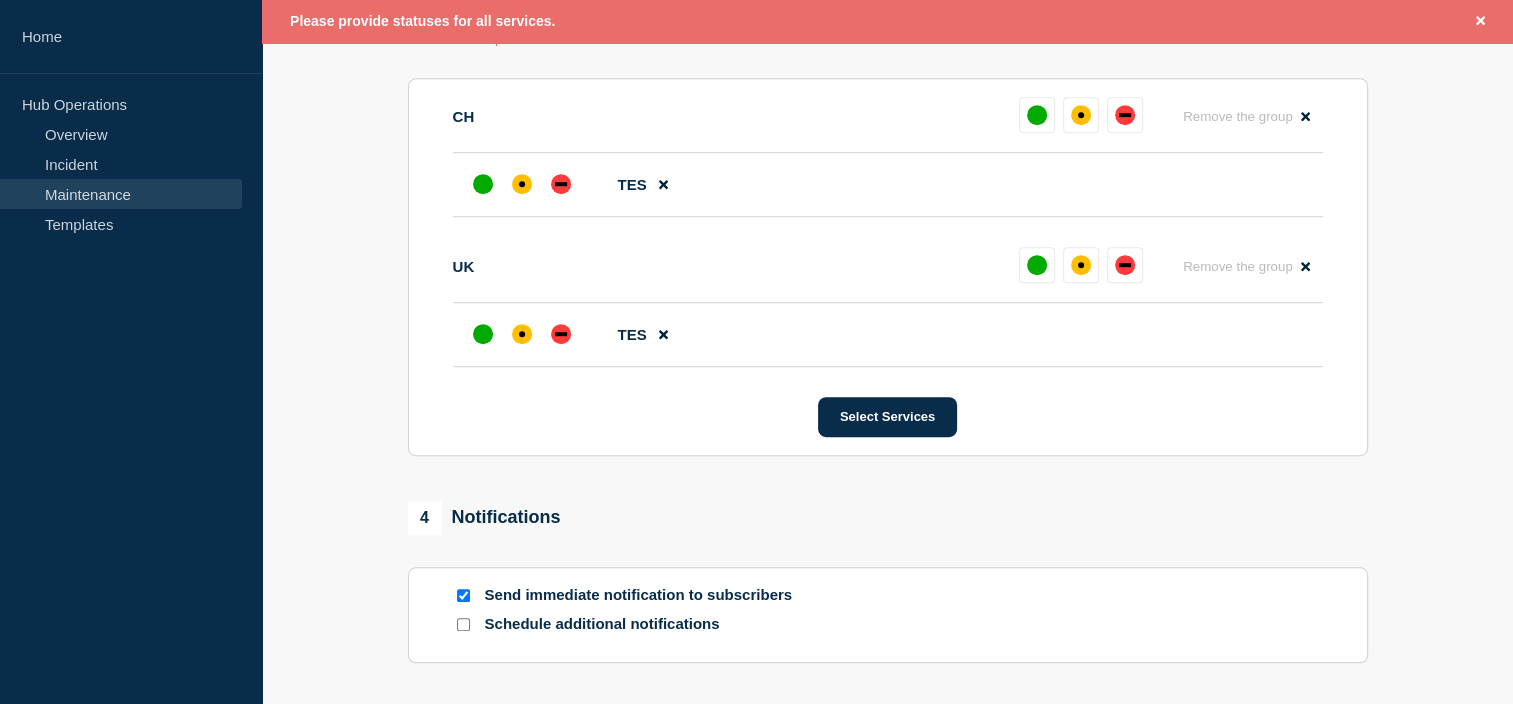 scroll, scrollTop: 1071, scrollLeft: 0, axis: vertical 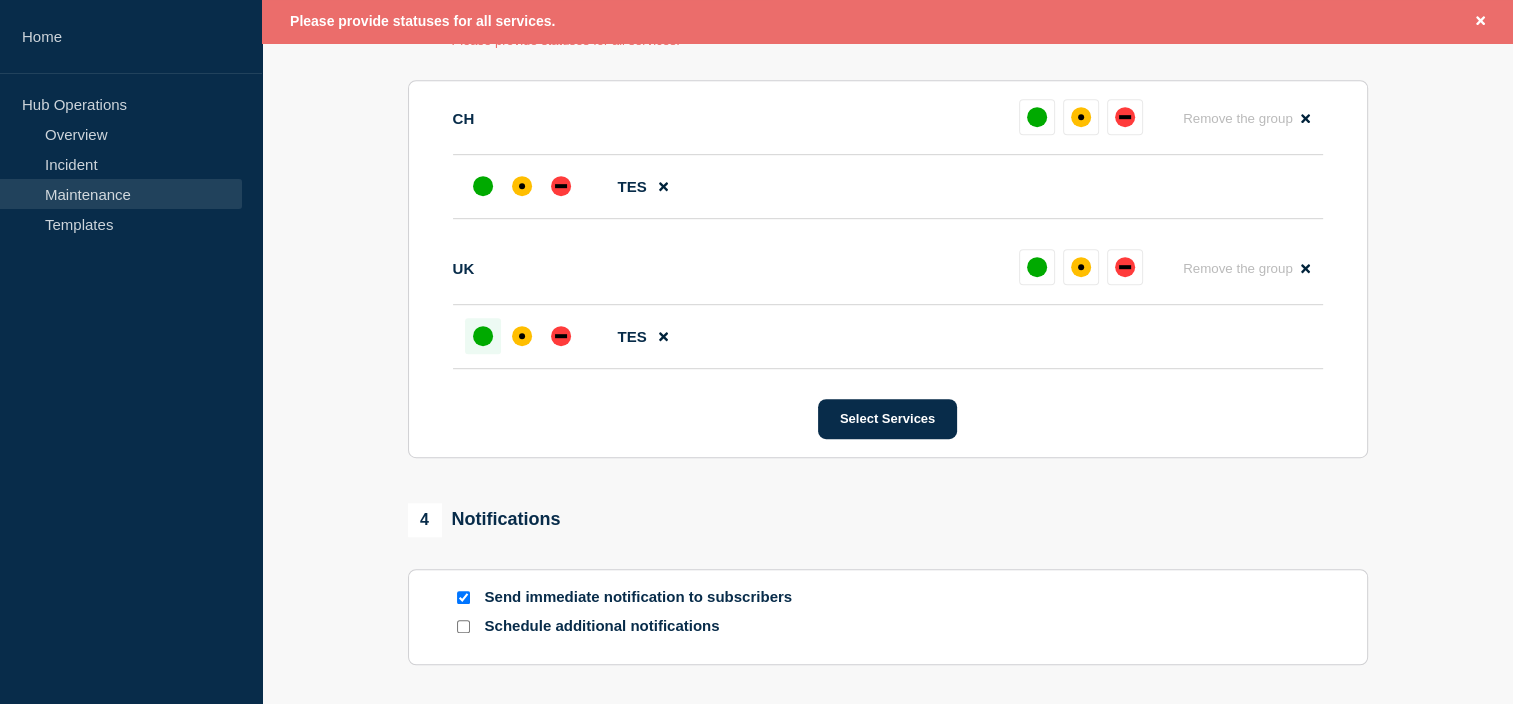 click at bounding box center (483, 336) 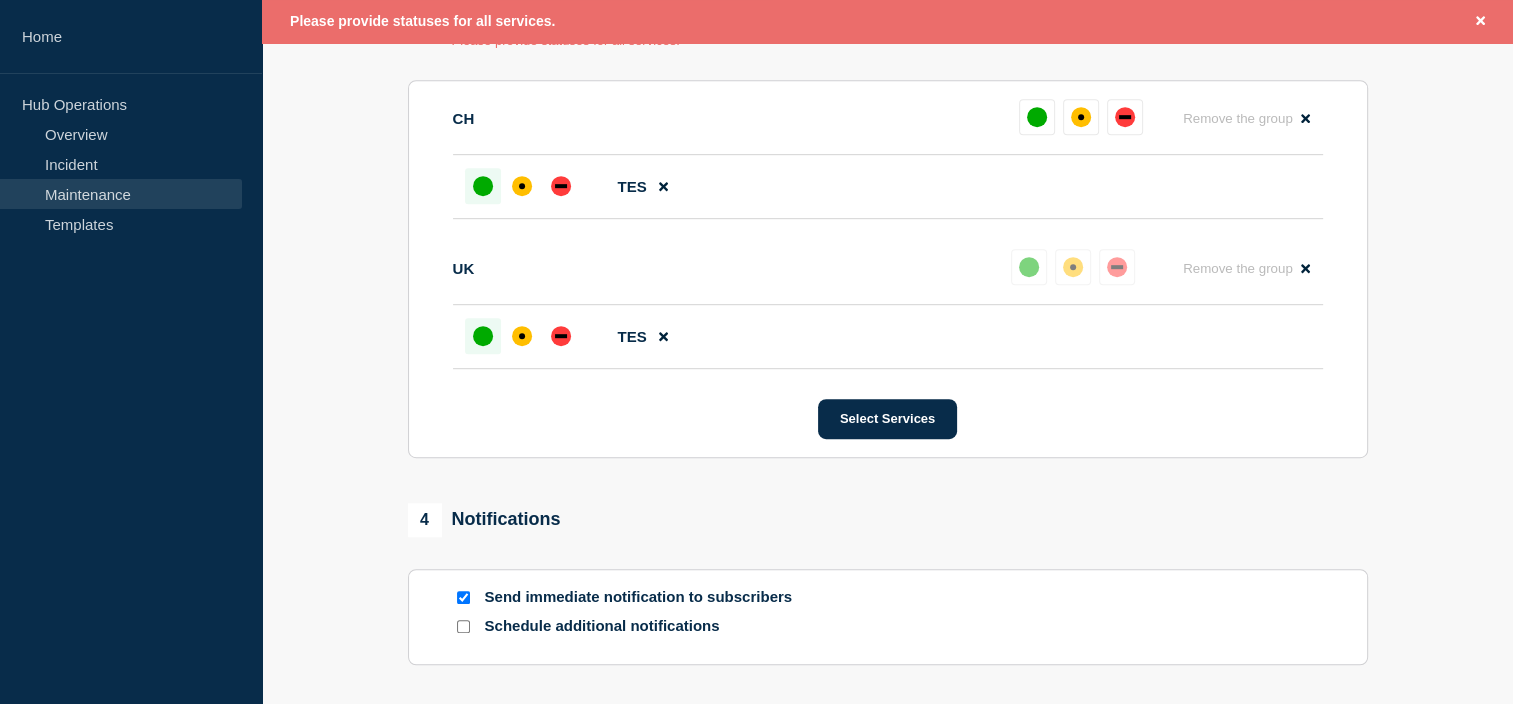 click at bounding box center [483, 186] 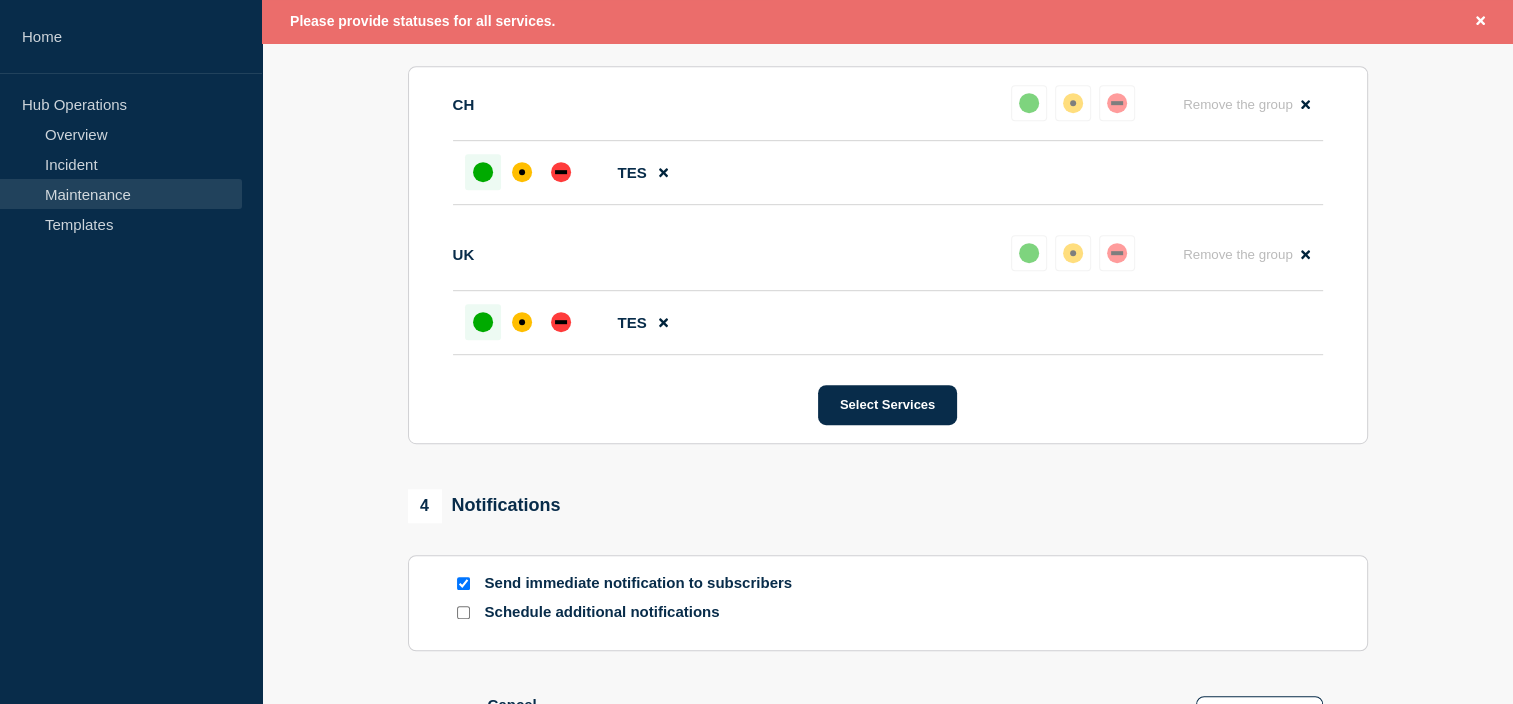 scroll, scrollTop: 1344, scrollLeft: 0, axis: vertical 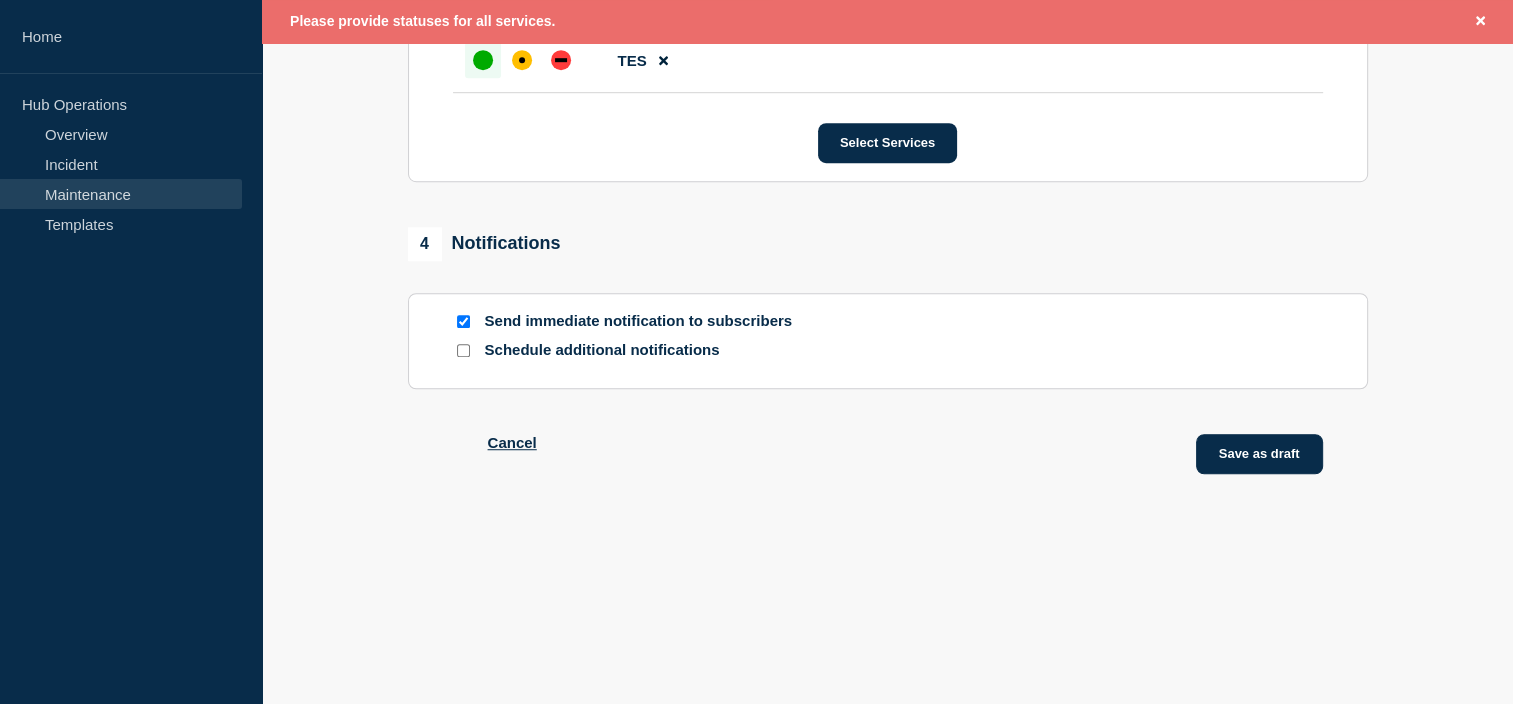 click on "Save as draft" at bounding box center (1259, 454) 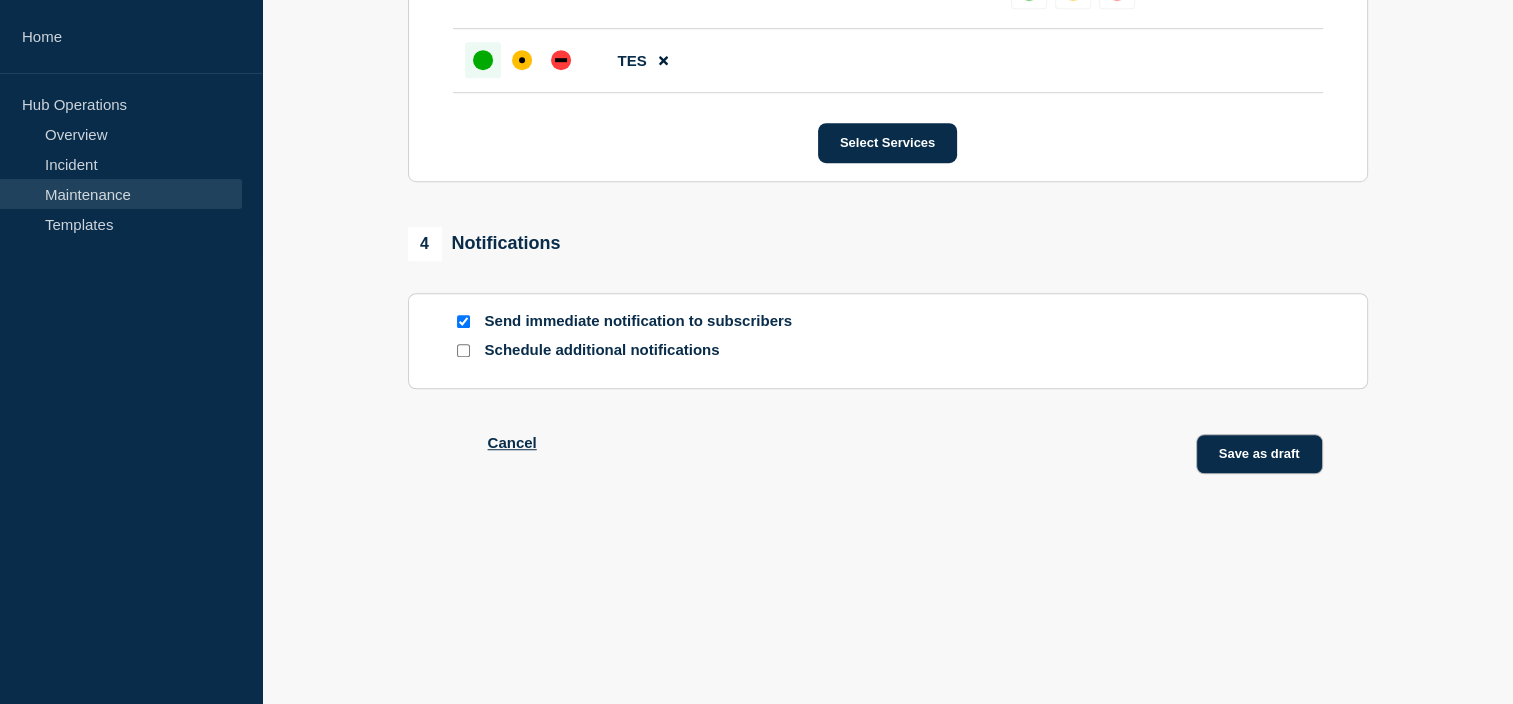 scroll, scrollTop: 1302, scrollLeft: 0, axis: vertical 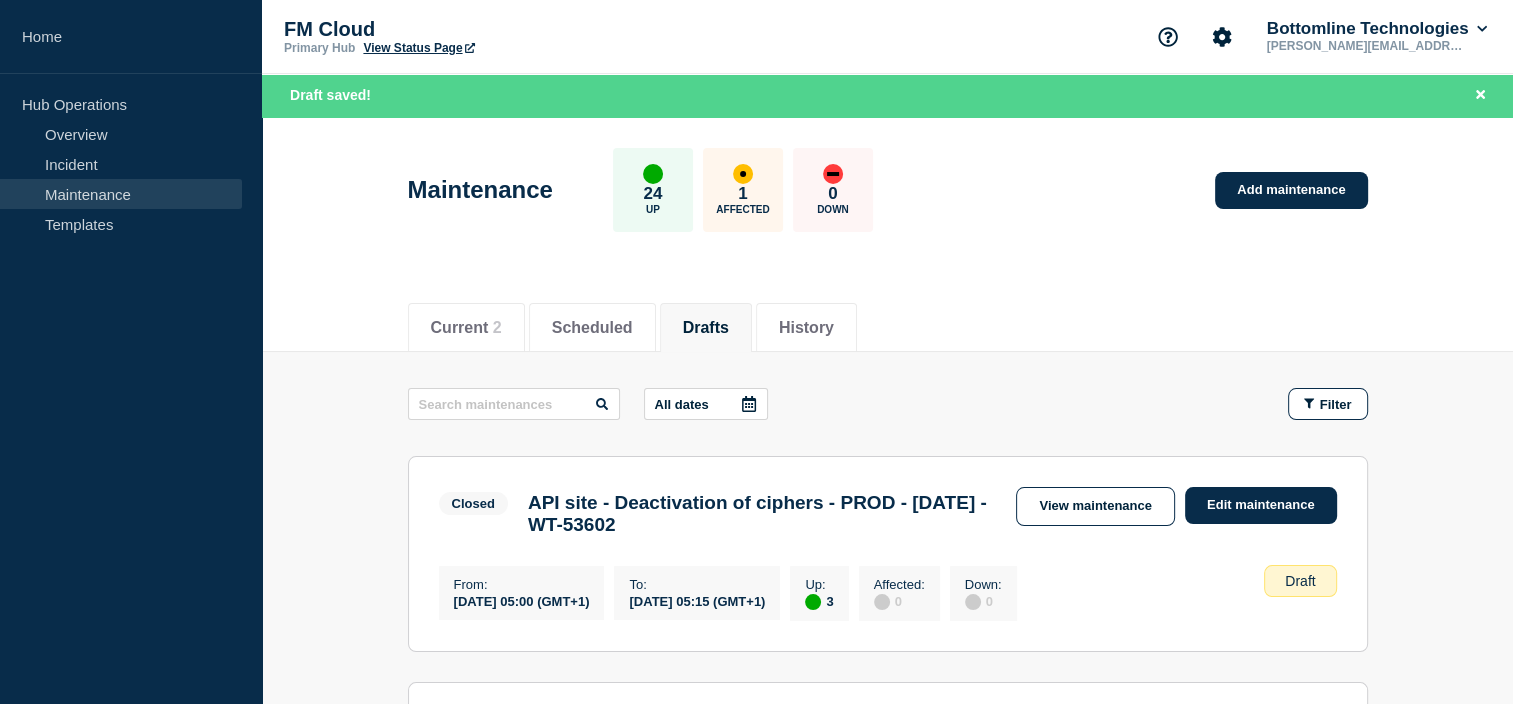click on "Drafts" 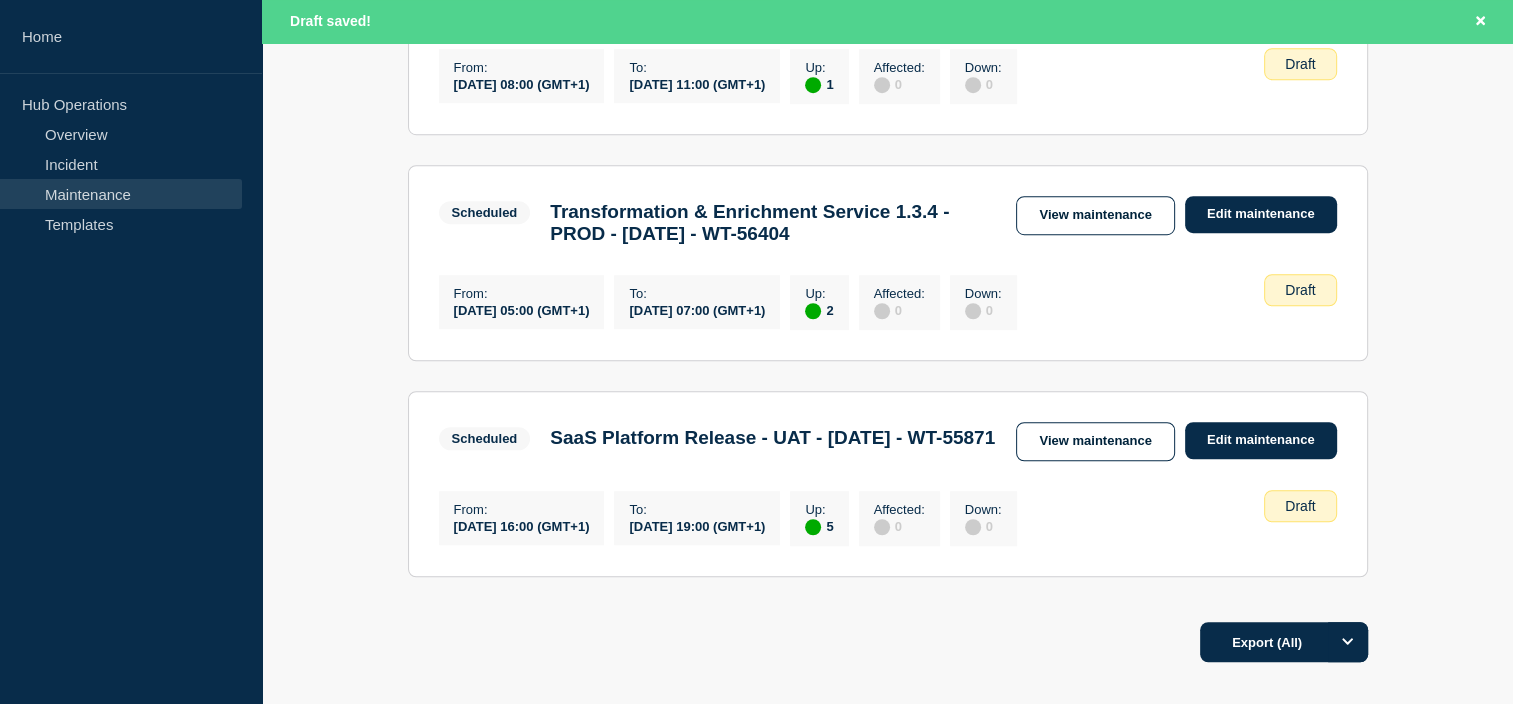 scroll, scrollTop: 1414, scrollLeft: 0, axis: vertical 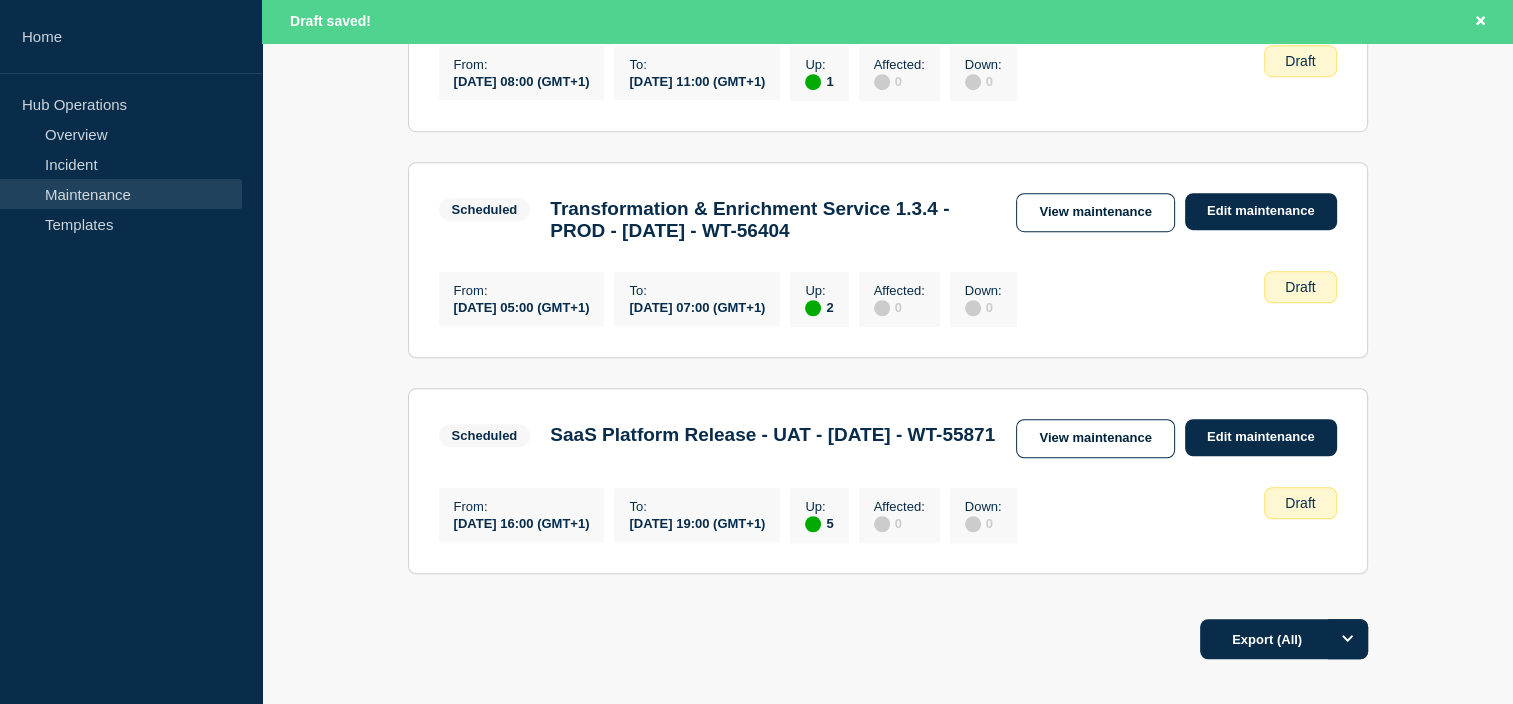 click on "Scheduled Transformation & Enrichment Service 1.3.4 - PROD - 28/JUL/2025 - WT-56404 View maintenance Edit maintenance" 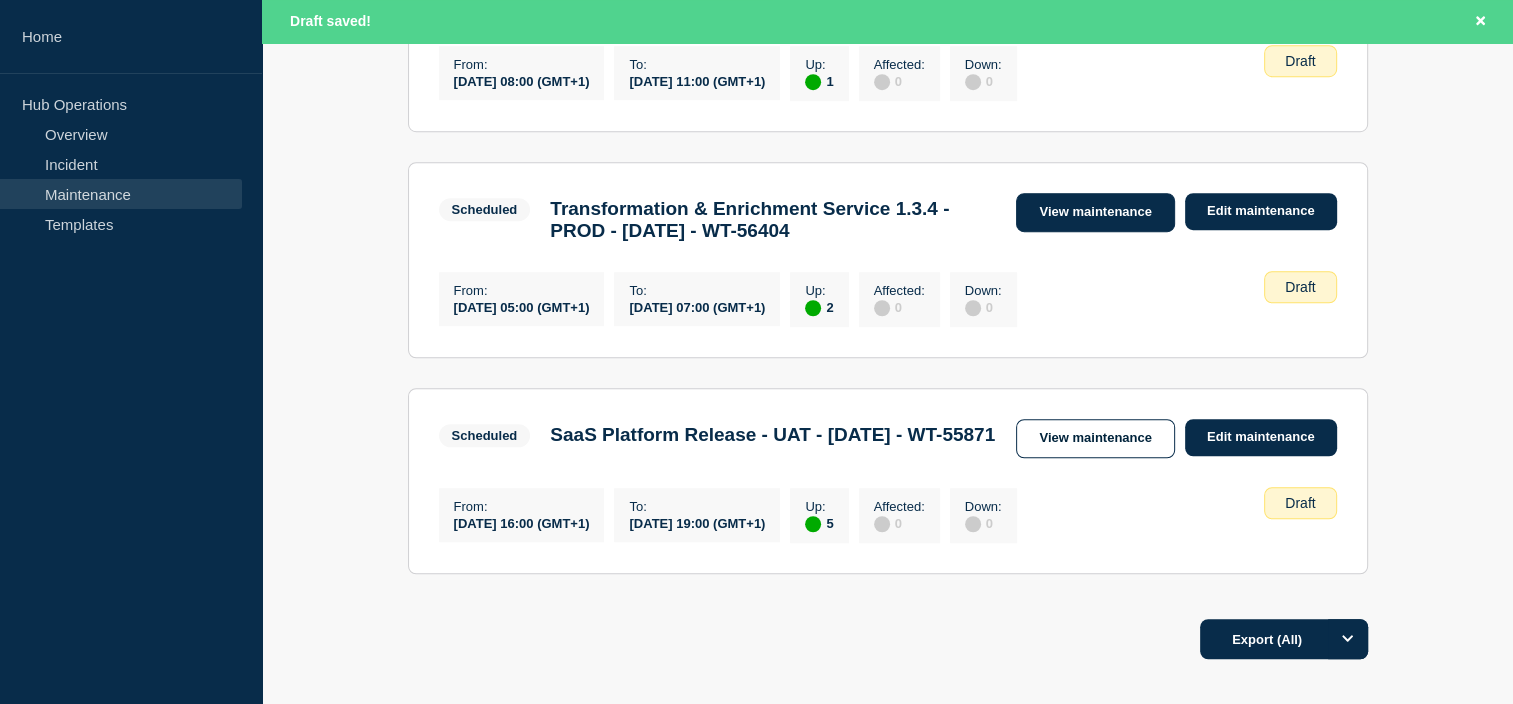 click on "View maintenance" at bounding box center [1095, 212] 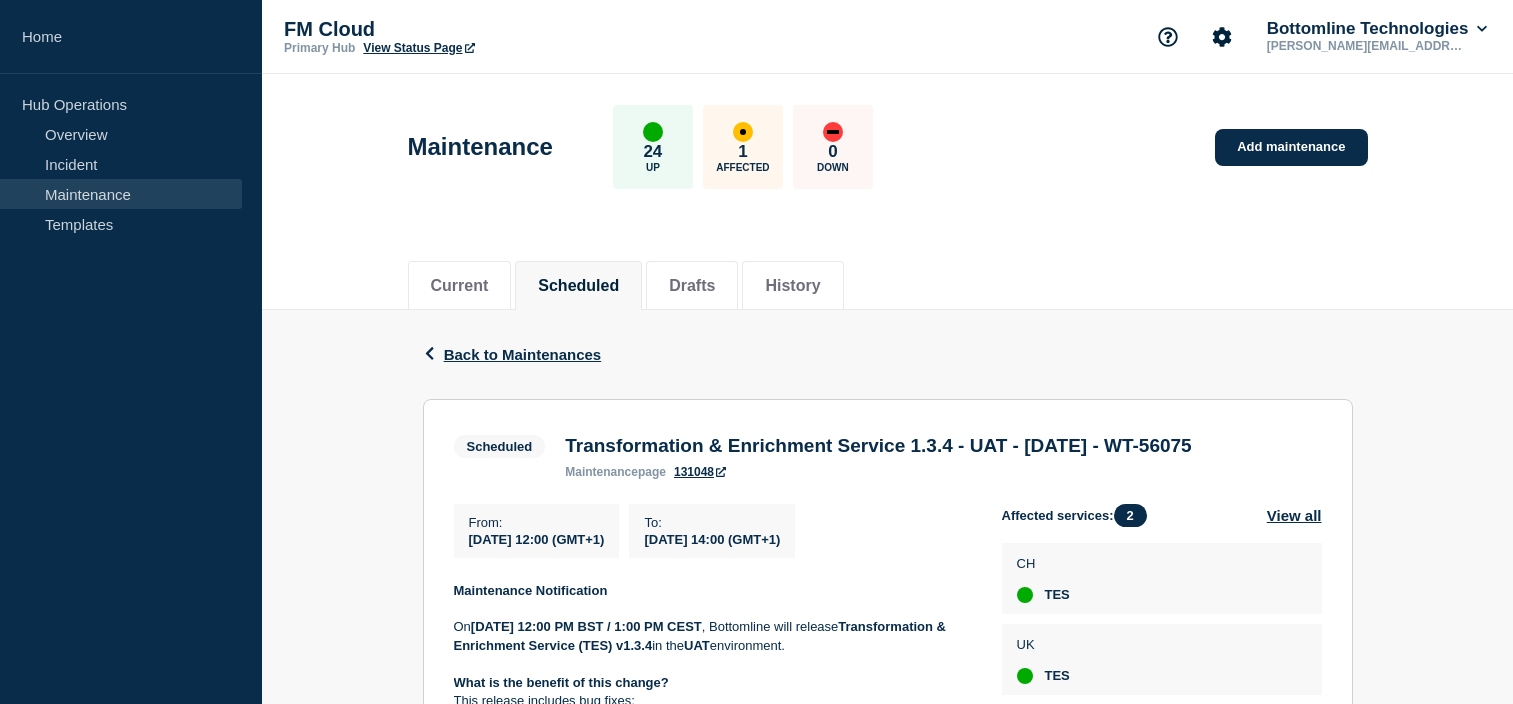 scroll, scrollTop: 270, scrollLeft: 0, axis: vertical 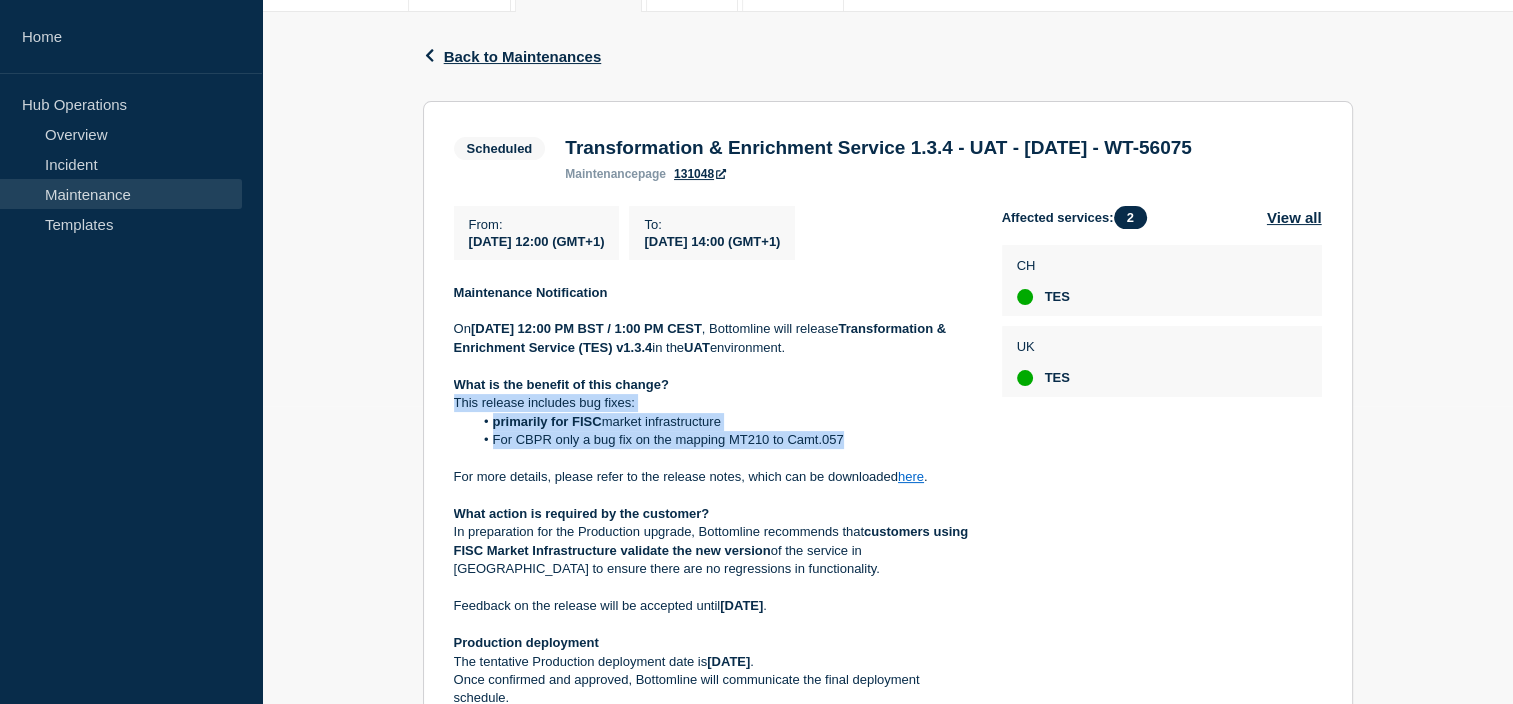 drag, startPoint x: 564, startPoint y: 144, endPoint x: 688, endPoint y: 168, distance: 126.30122 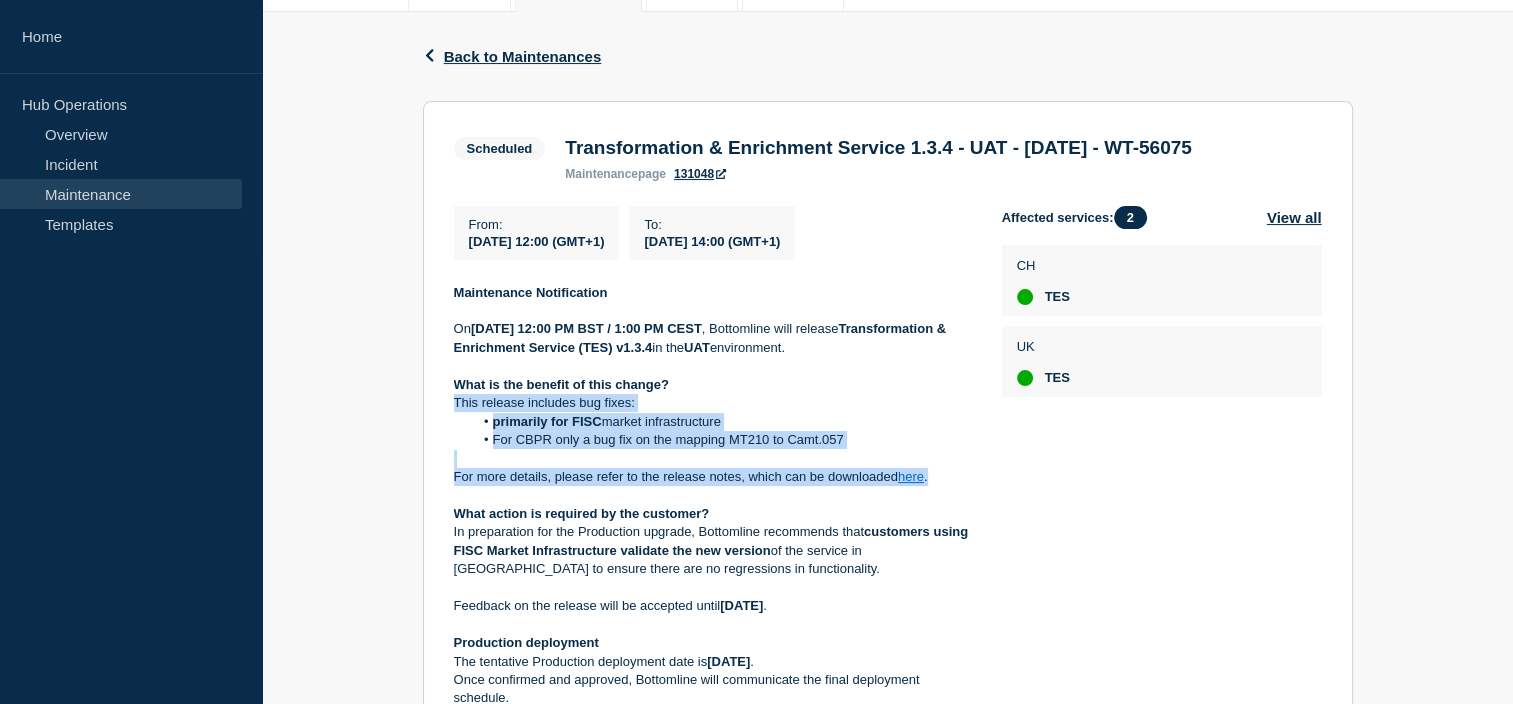 drag, startPoint x: 939, startPoint y: 508, endPoint x: 452, endPoint y: 442, distance: 491.45193 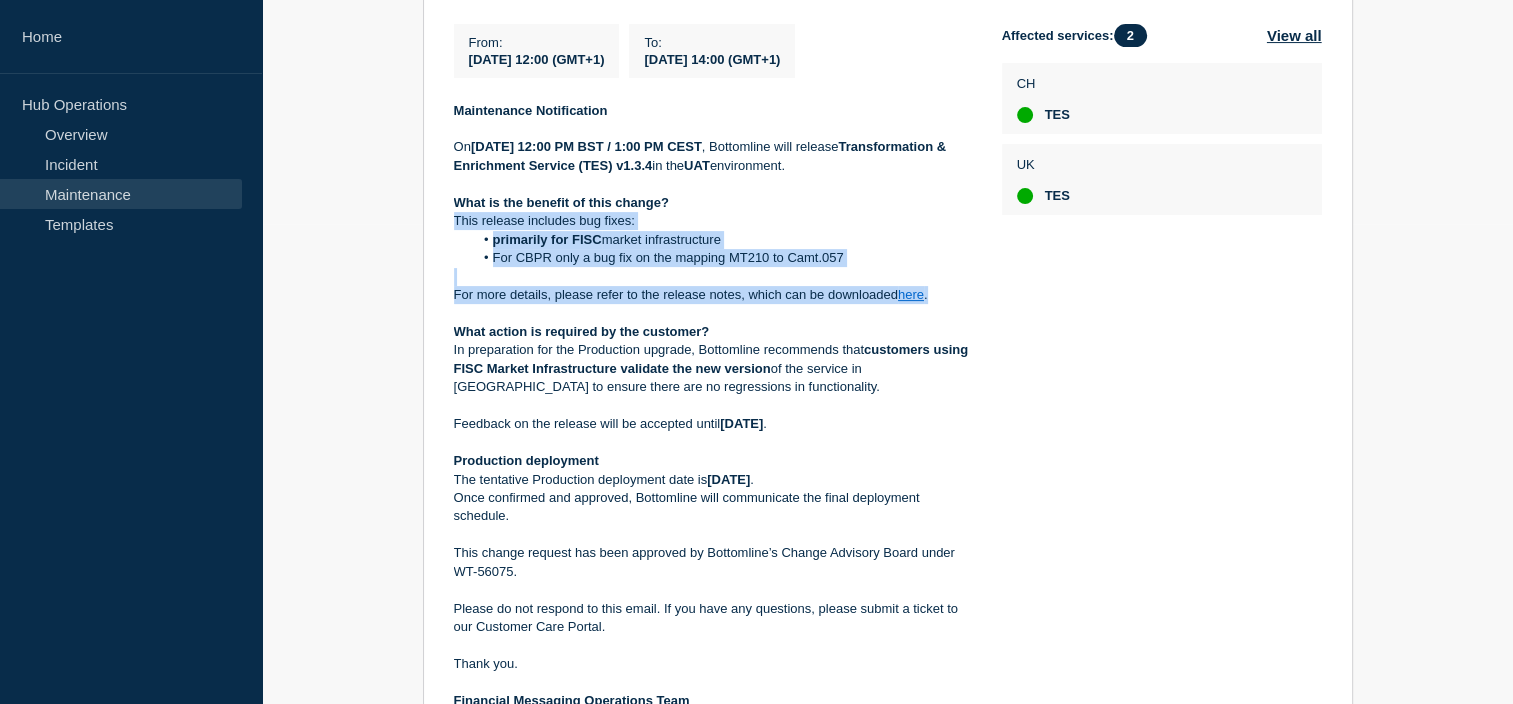 scroll, scrollTop: 502, scrollLeft: 0, axis: vertical 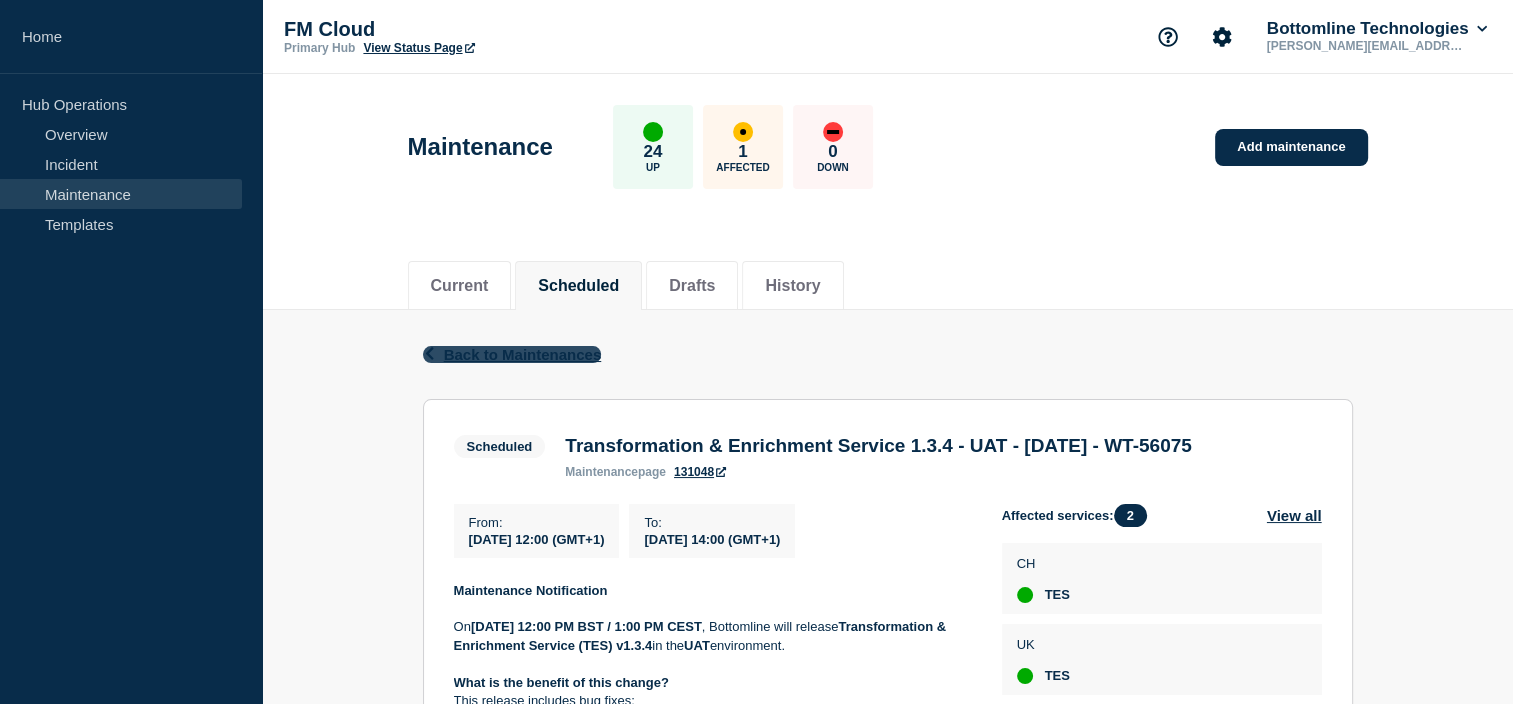click on "Back to Maintenances" 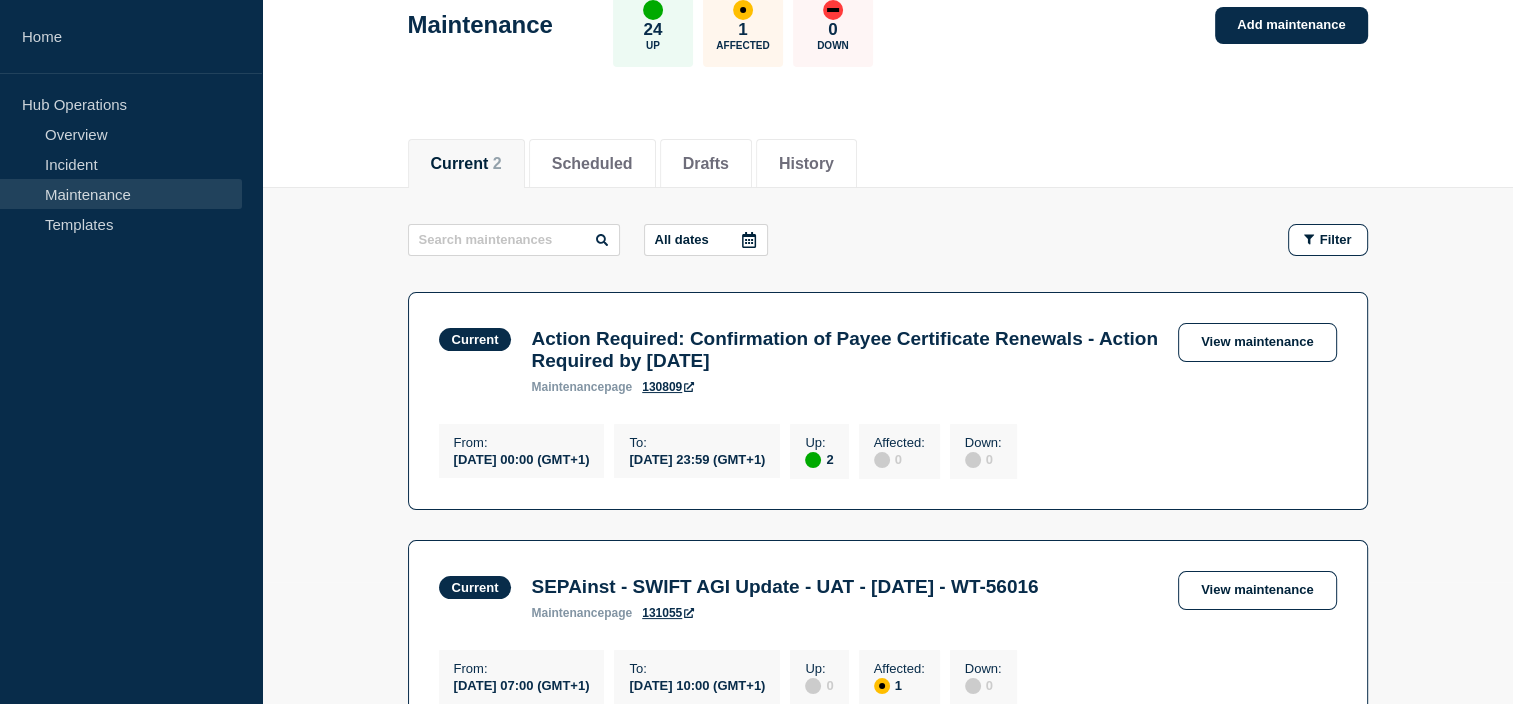 scroll, scrollTop: 109, scrollLeft: 0, axis: vertical 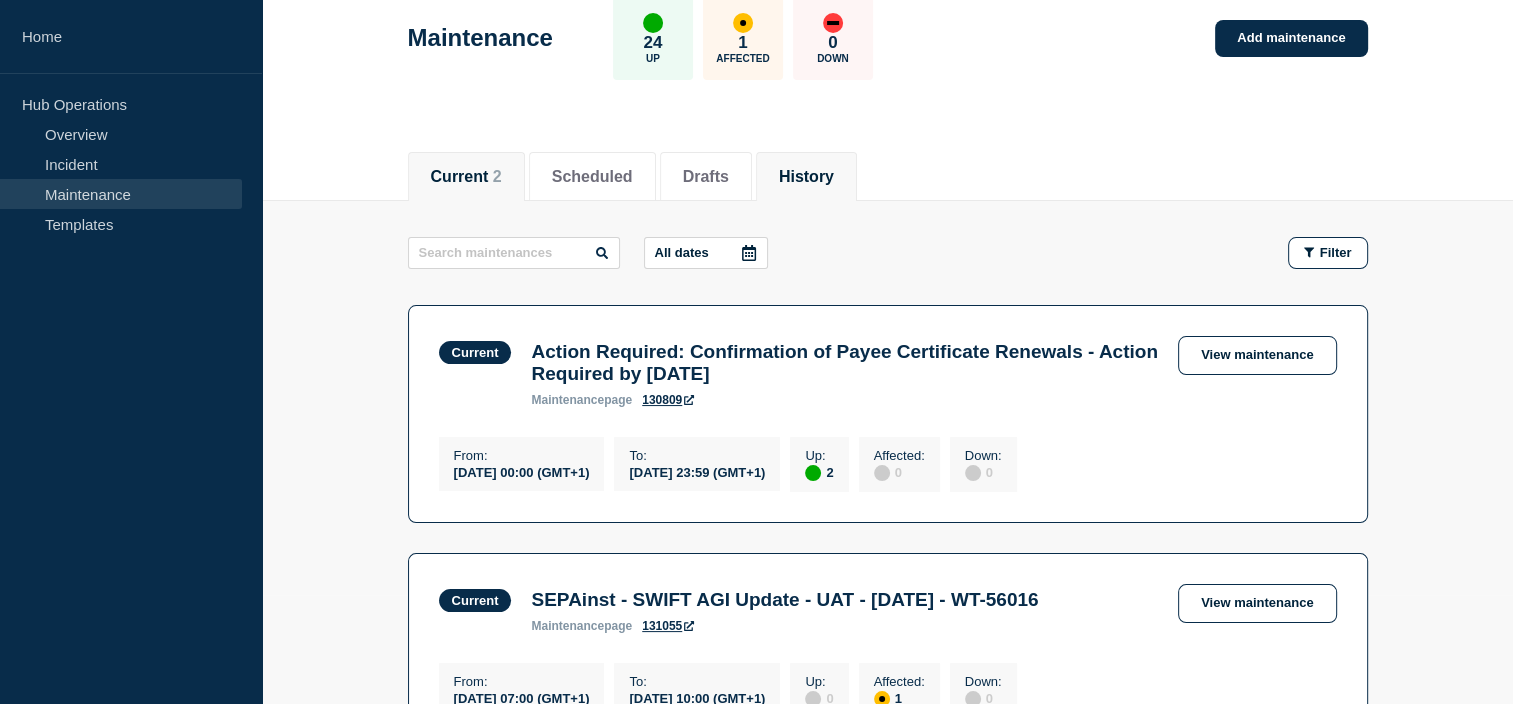 click on "History" at bounding box center (806, 177) 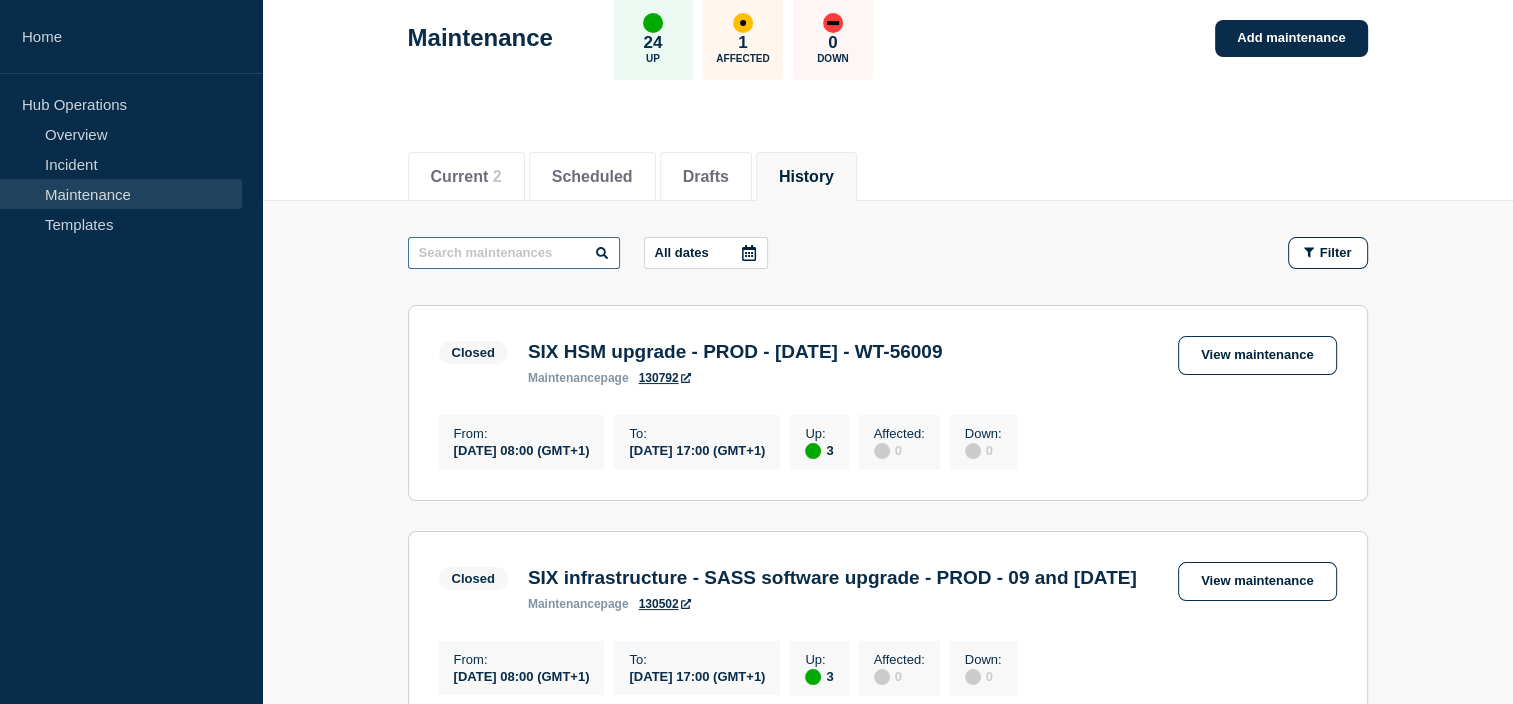 click at bounding box center (514, 253) 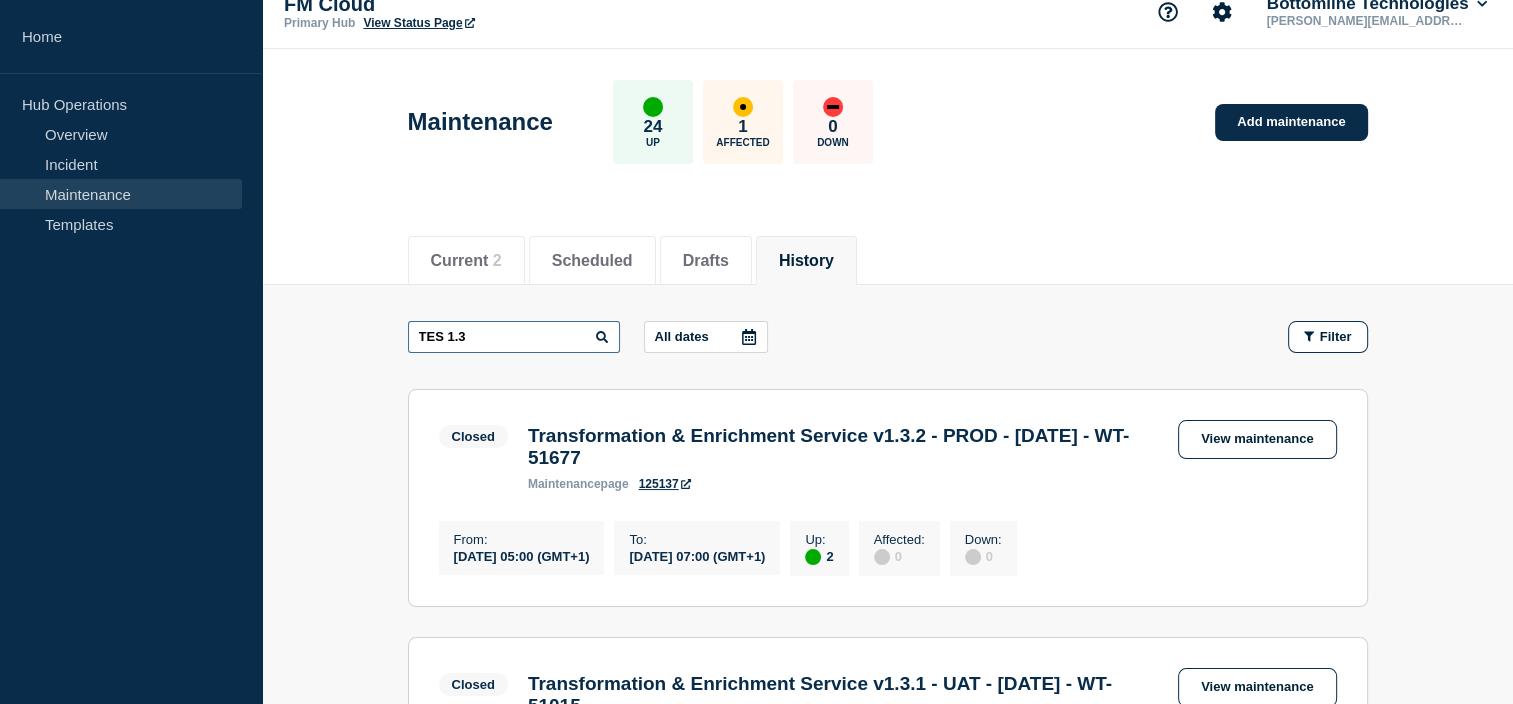scroll, scrollTop: 24, scrollLeft: 0, axis: vertical 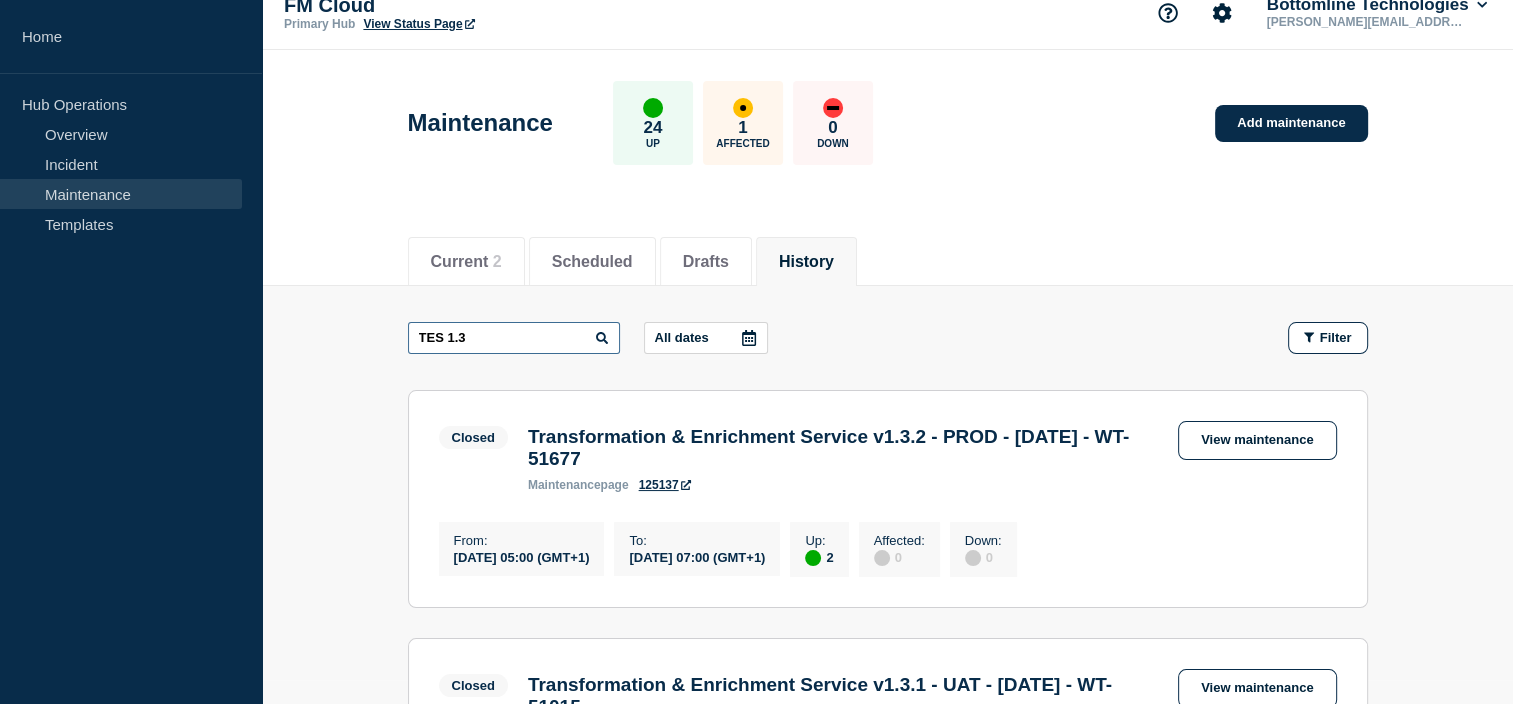 drag, startPoint x: 486, startPoint y: 328, endPoint x: 396, endPoint y: 332, distance: 90.088844 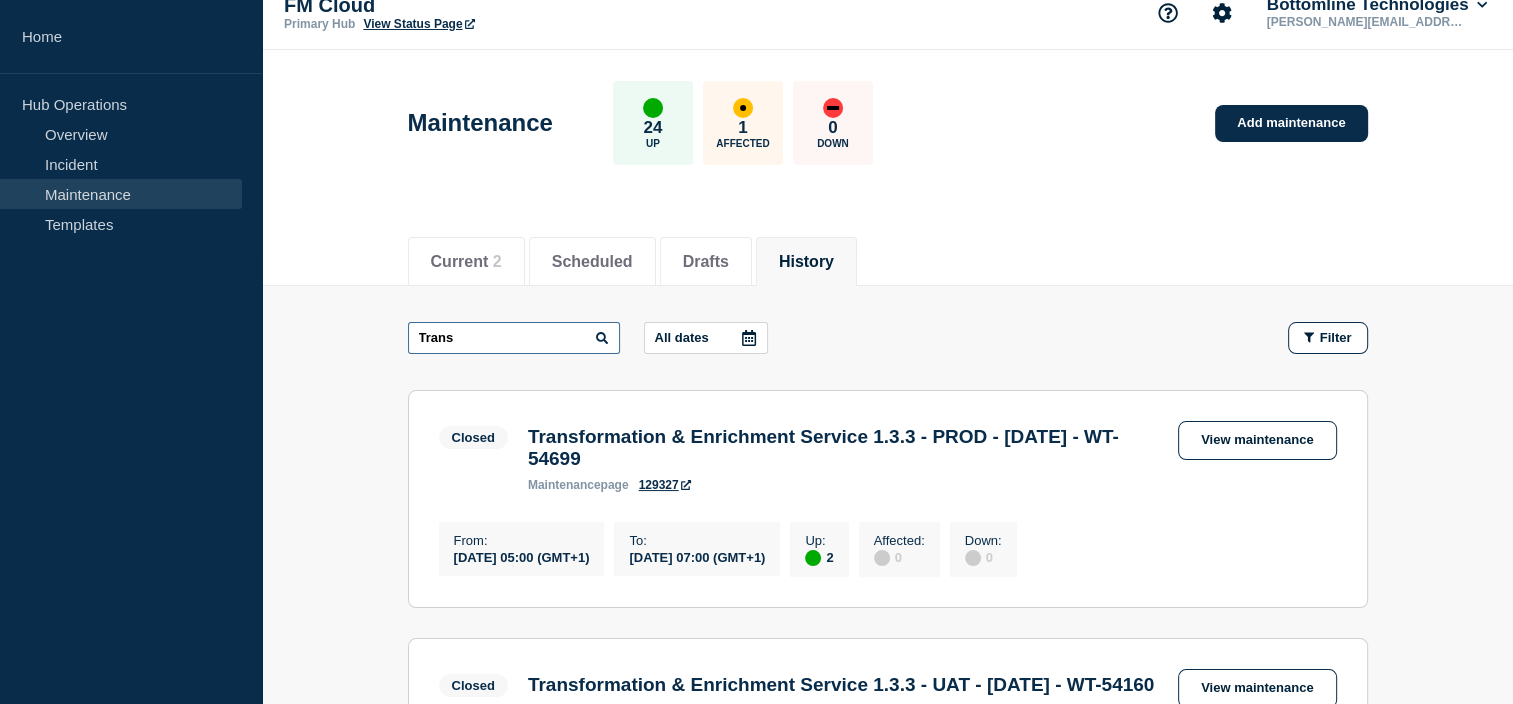 type on "Trans" 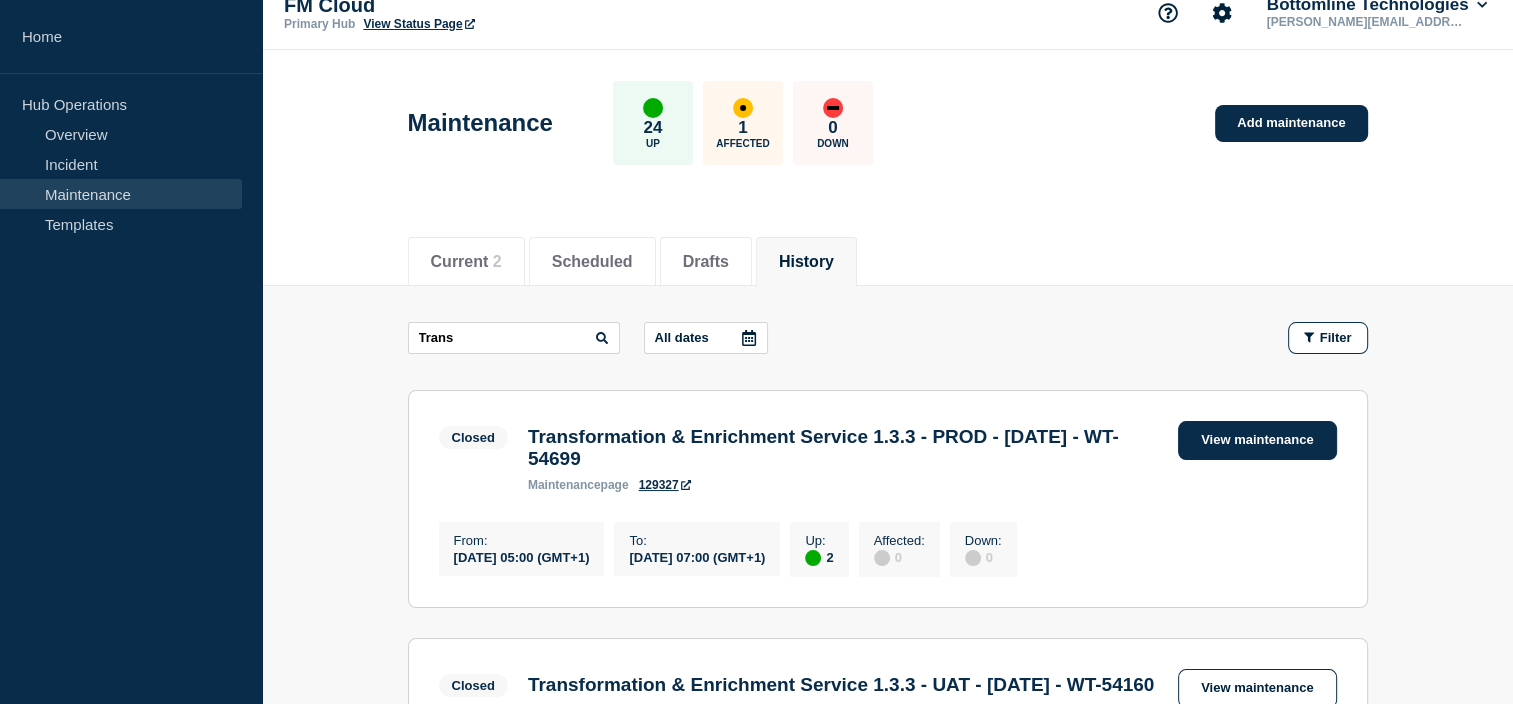 click on "View maintenance" at bounding box center (1257, 440) 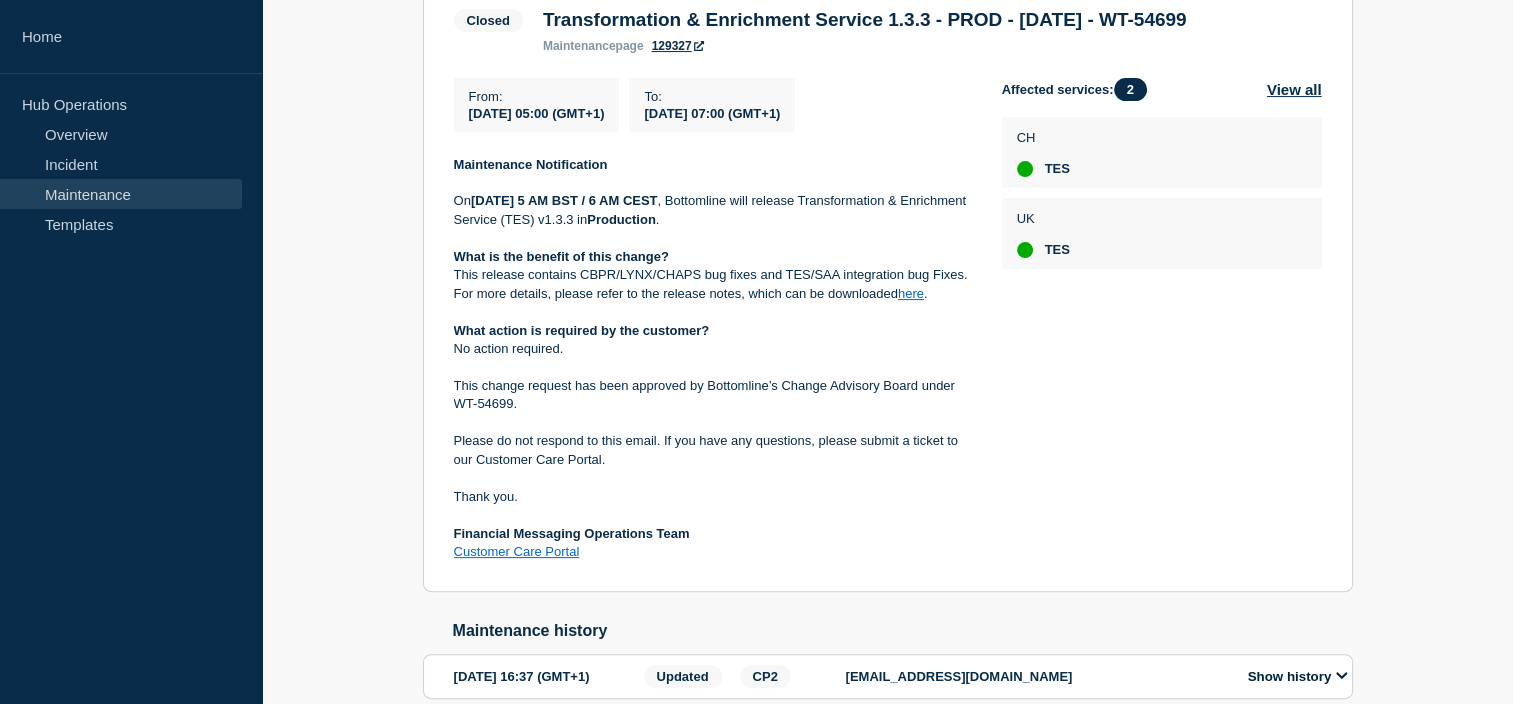 scroll, scrollTop: 428, scrollLeft: 0, axis: vertical 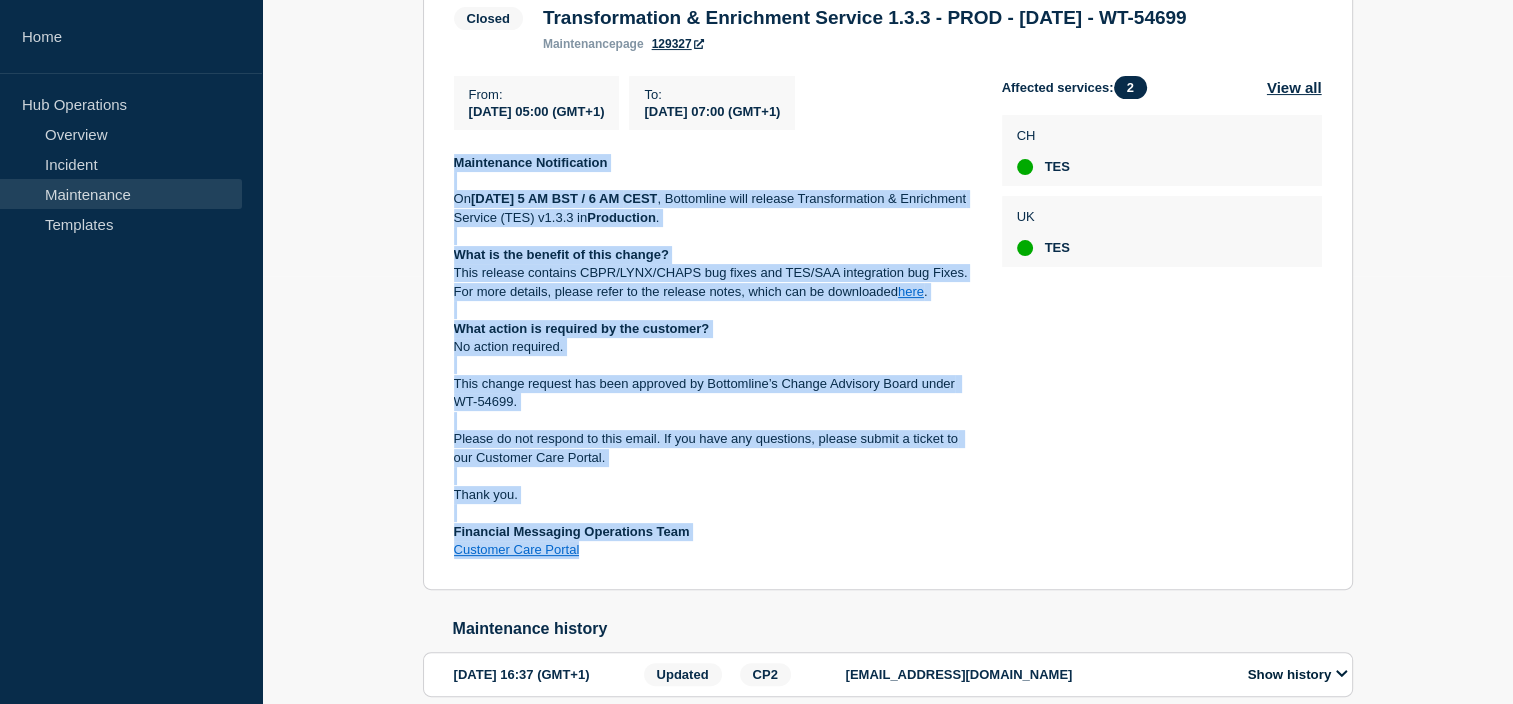 drag, startPoint x: 453, startPoint y: 189, endPoint x: 650, endPoint y: 588, distance: 444.98315 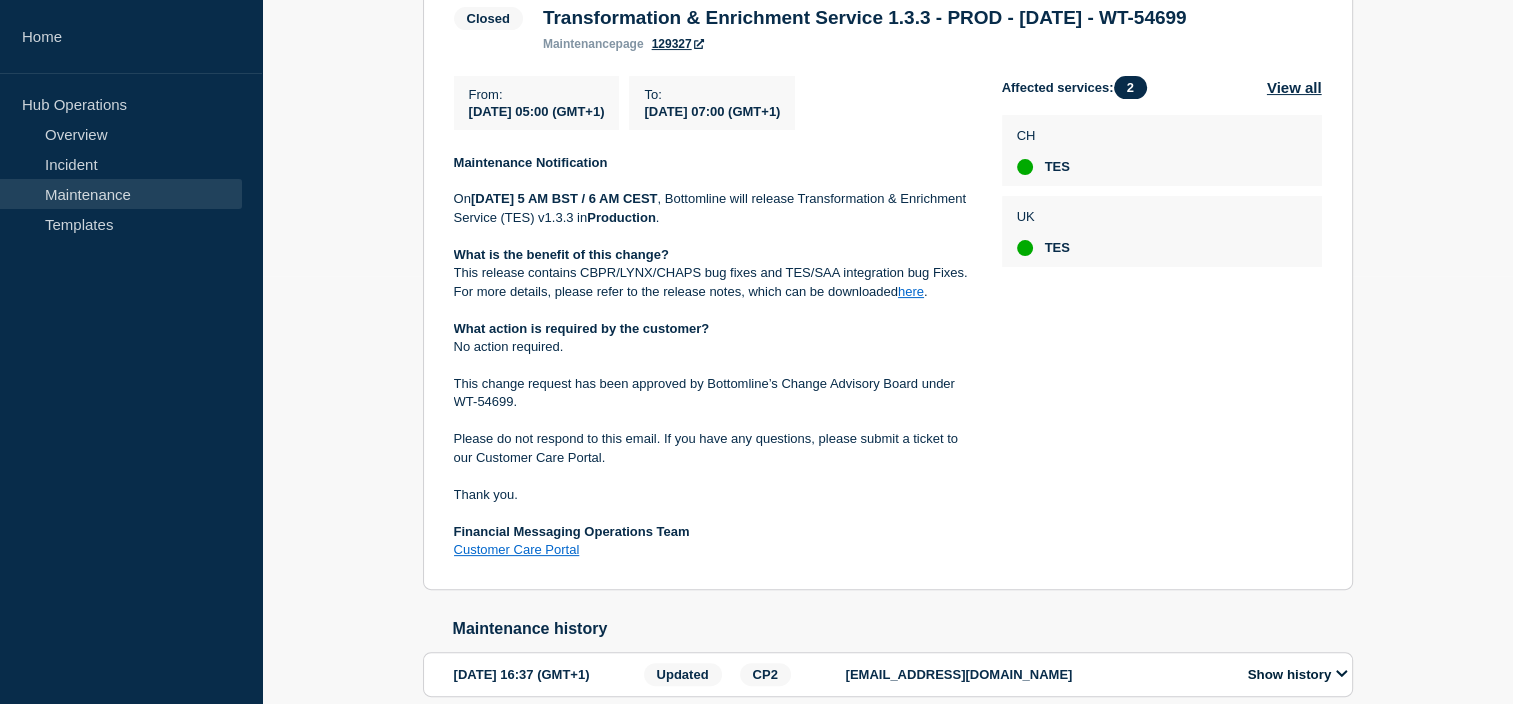 click on "Affected services:  2 View all CH TES  UK TES" at bounding box center (1162, 318) 